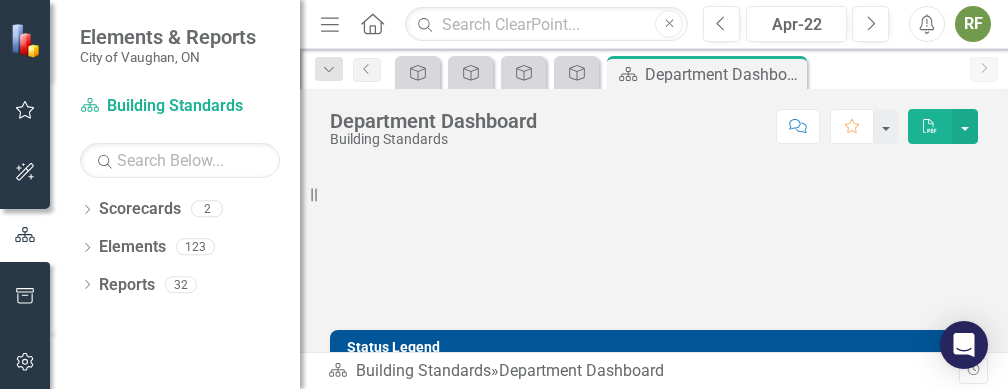 scroll, scrollTop: 0, scrollLeft: 0, axis: both 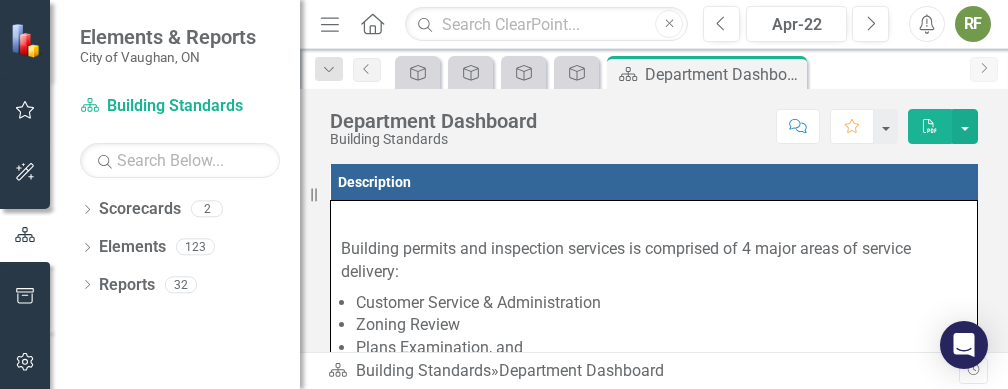 click at bounding box center (984, 68) 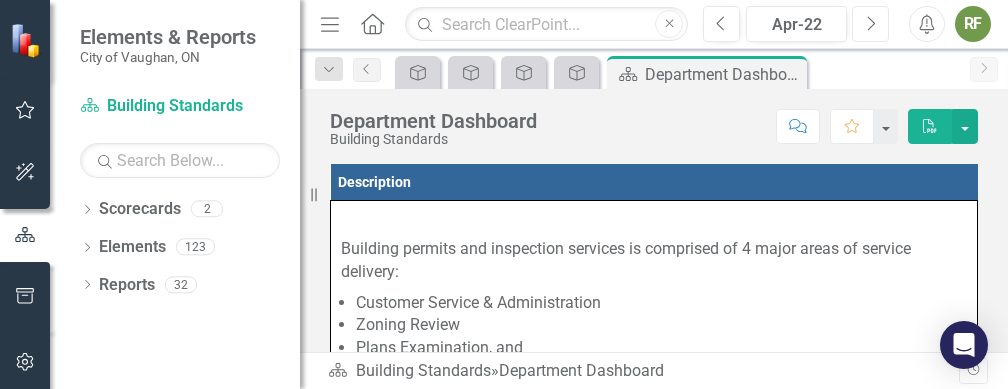 click at bounding box center (872, 23) 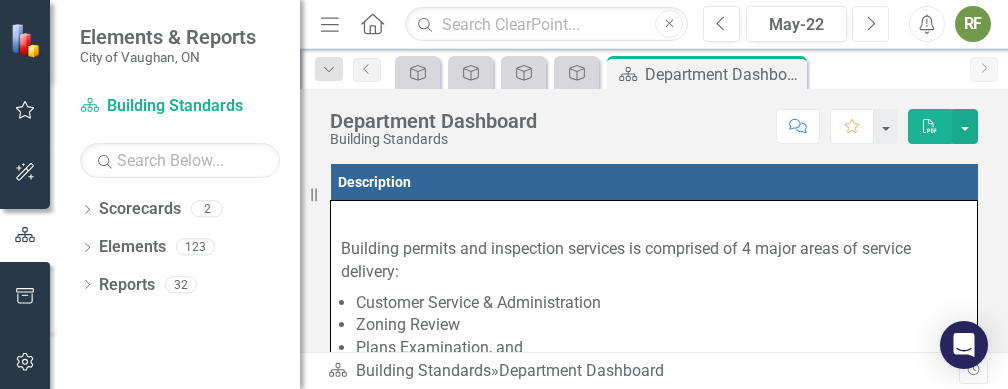 click at bounding box center [872, 23] 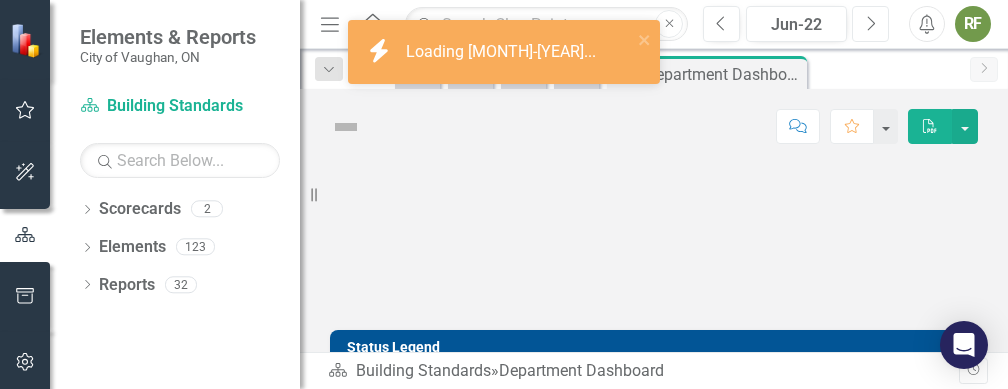 click at bounding box center [872, 23] 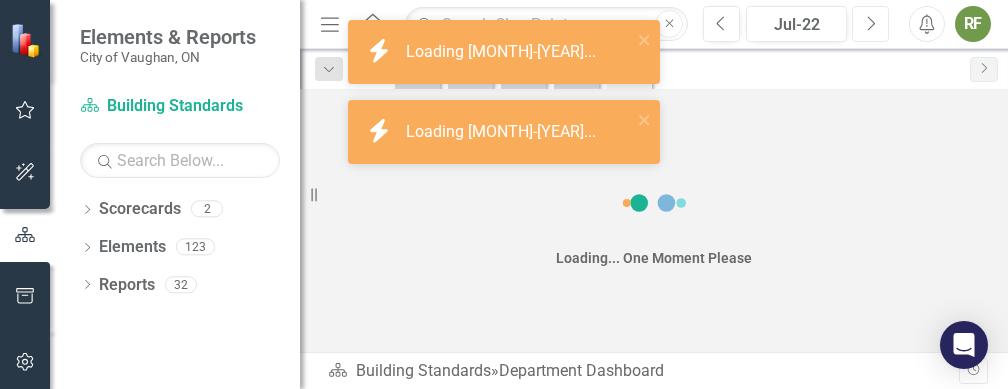 click at bounding box center (872, 23) 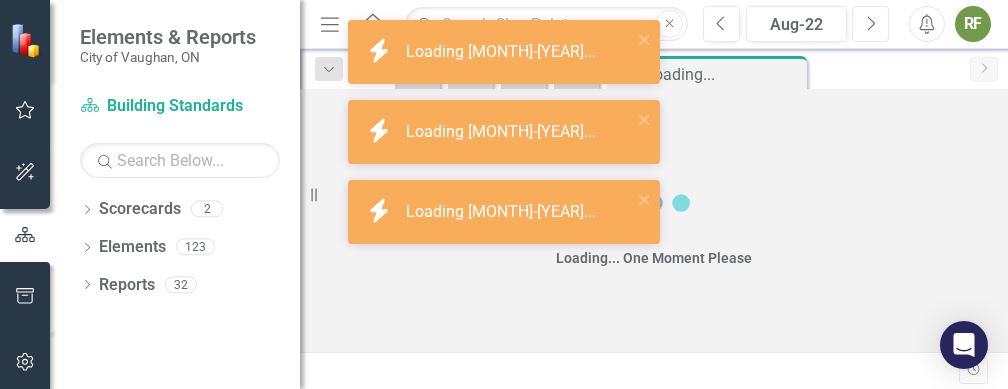 click at bounding box center [872, 23] 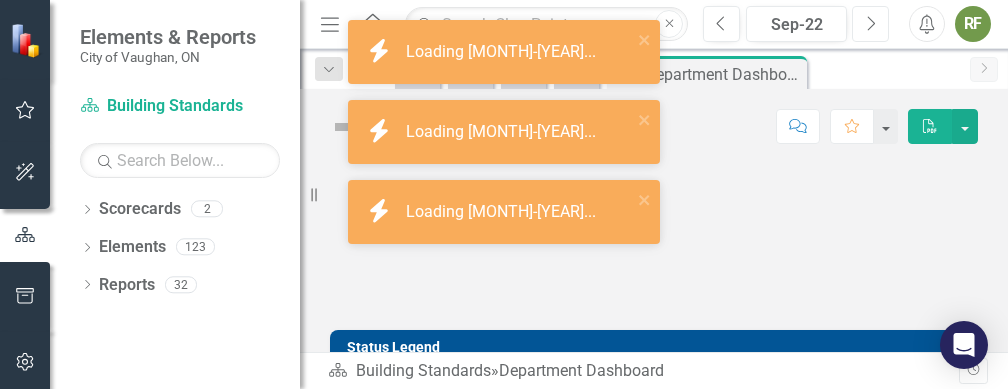 click at bounding box center [872, 23] 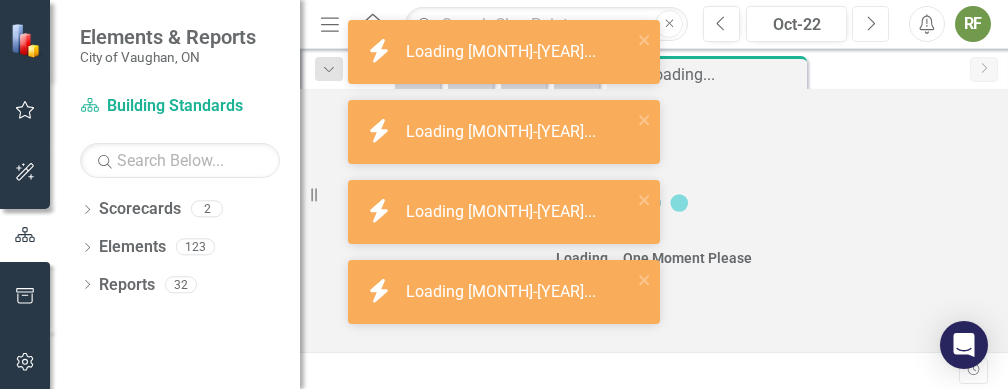 click at bounding box center [872, 23] 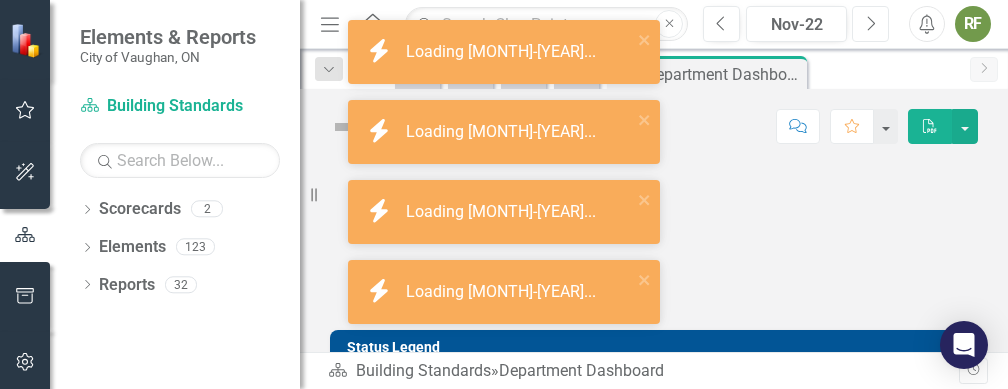 click at bounding box center [872, 23] 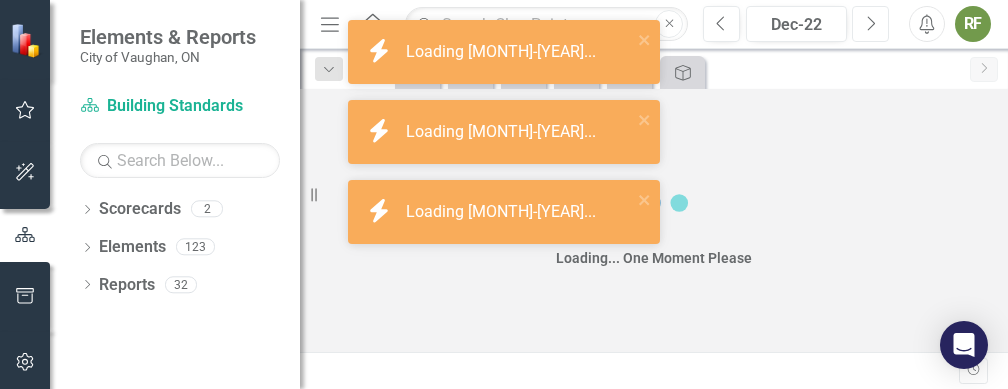 click at bounding box center [872, 23] 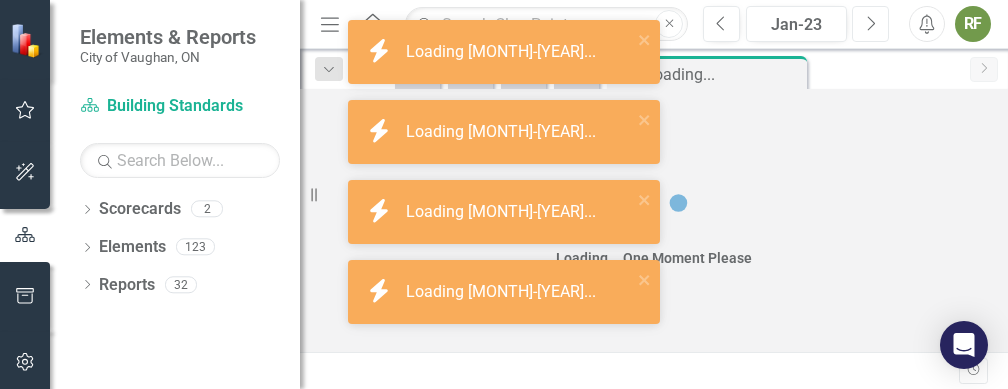 click at bounding box center [872, 23] 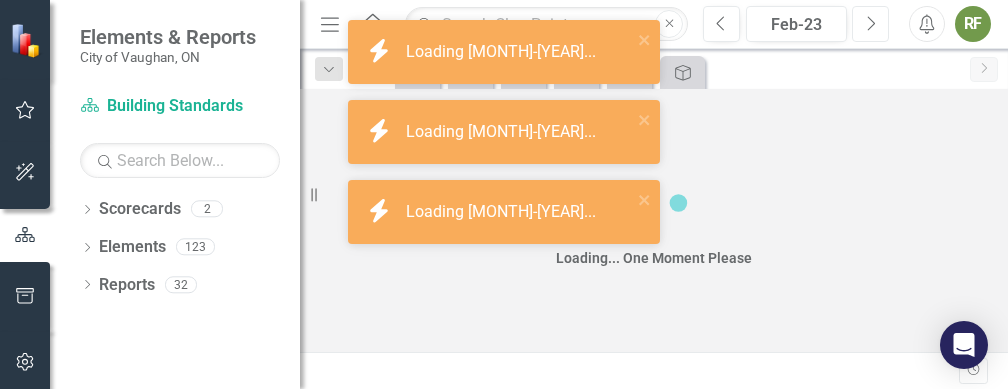 click at bounding box center (872, 23) 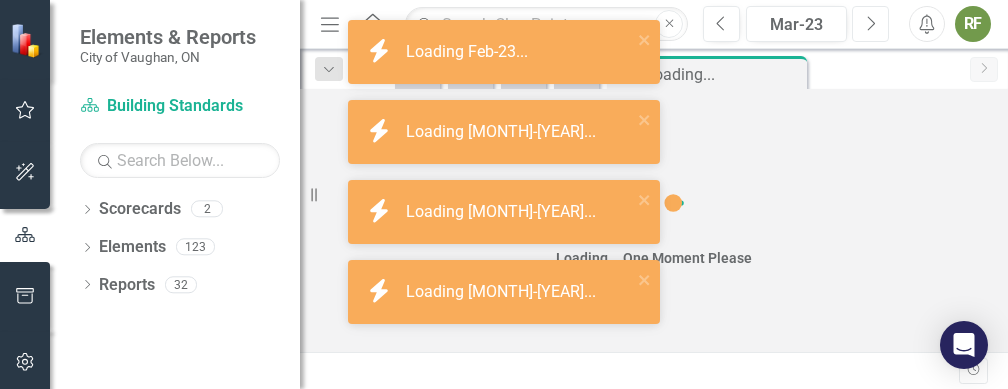click at bounding box center (872, 23) 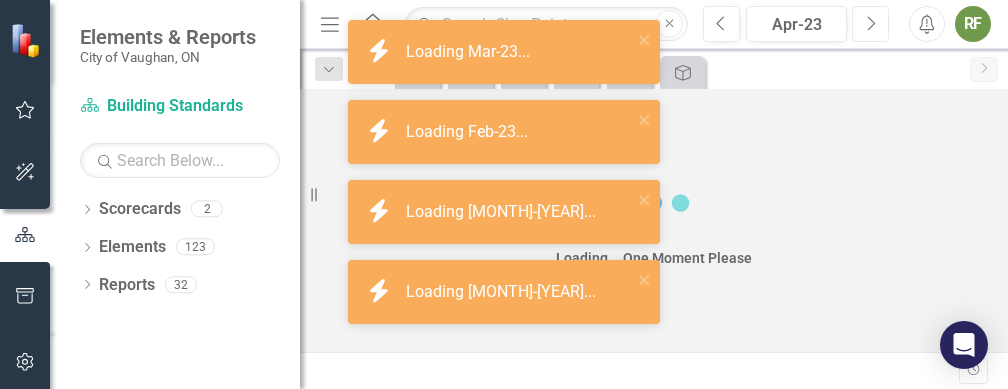 click at bounding box center [872, 23] 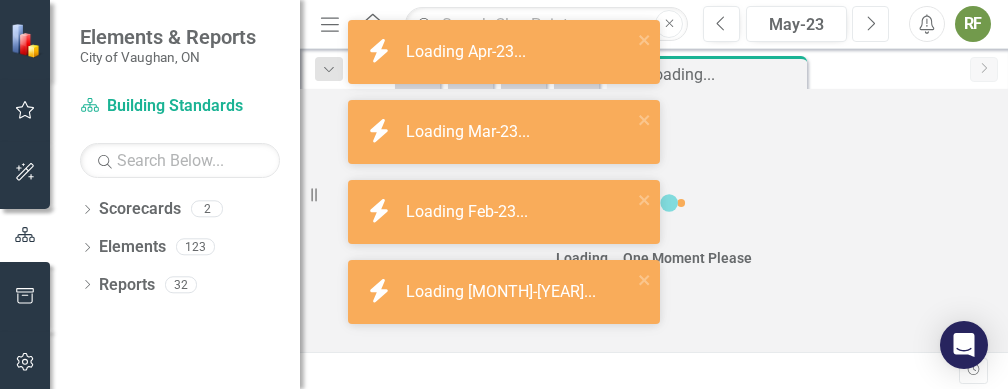 click at bounding box center (872, 23) 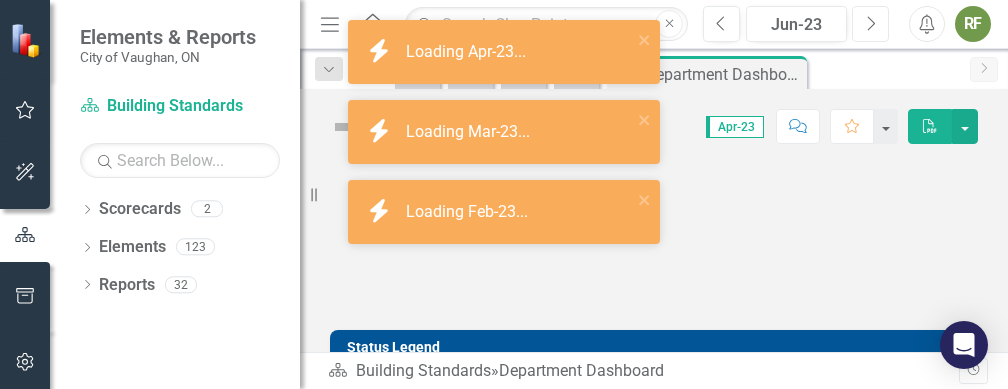 click at bounding box center (872, 23) 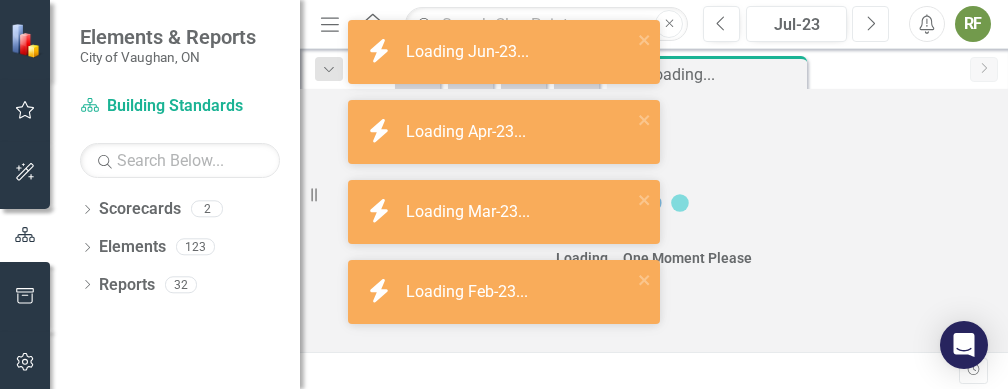 click at bounding box center [872, 23] 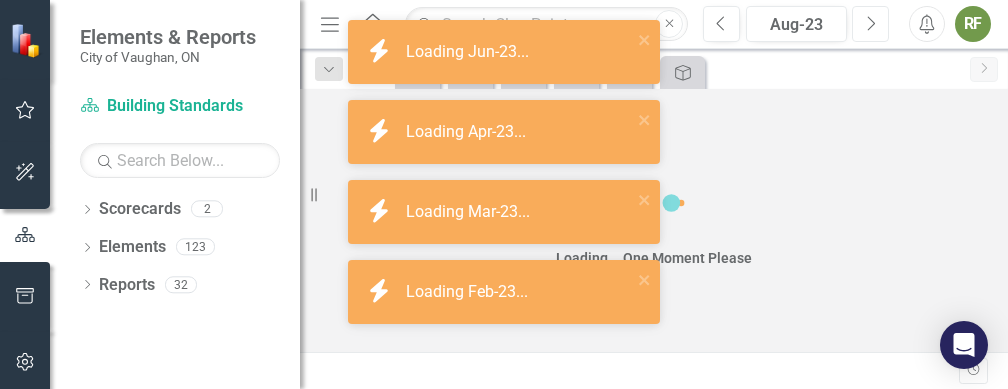 click at bounding box center [872, 23] 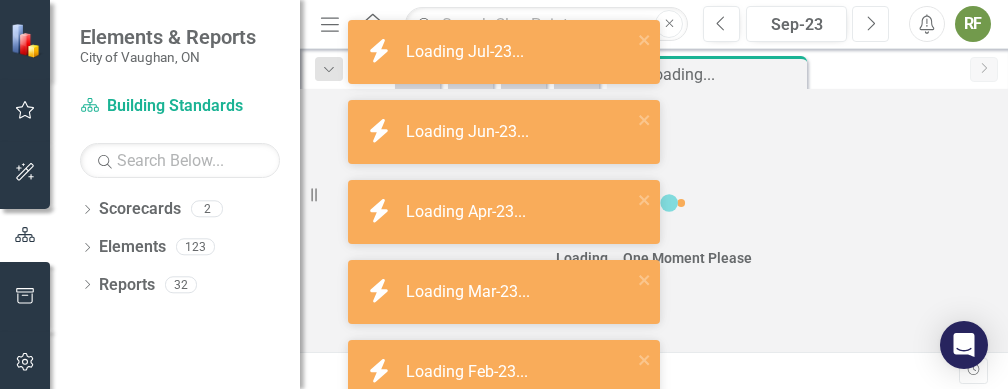 click at bounding box center [872, 23] 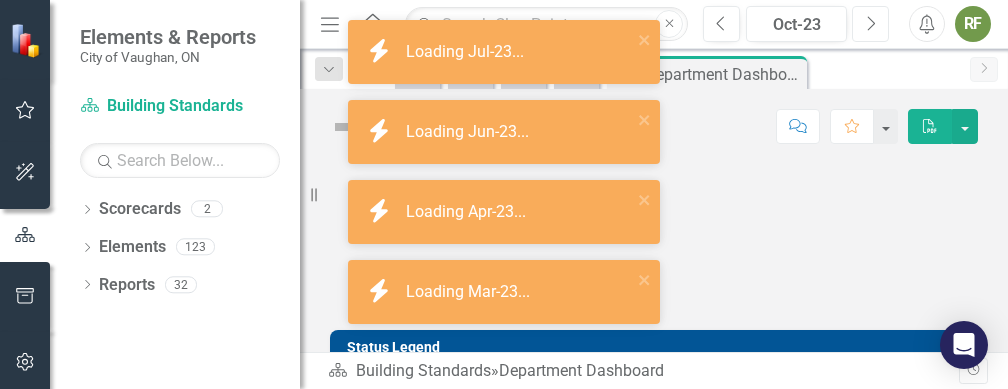 click at bounding box center [872, 23] 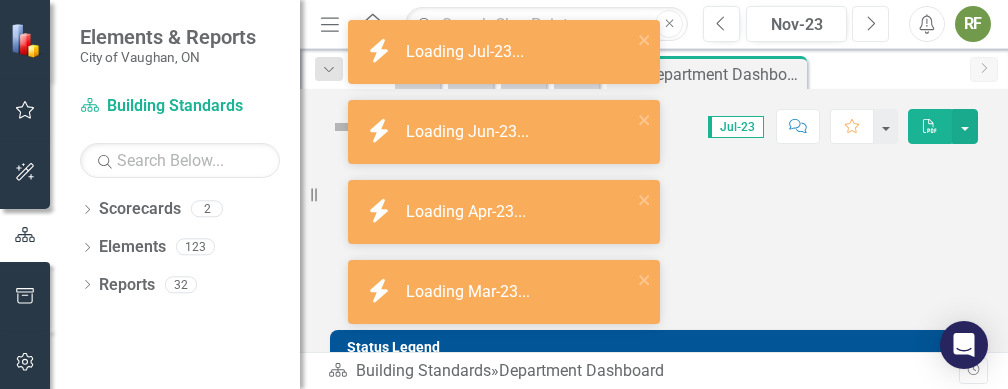 click at bounding box center [872, 23] 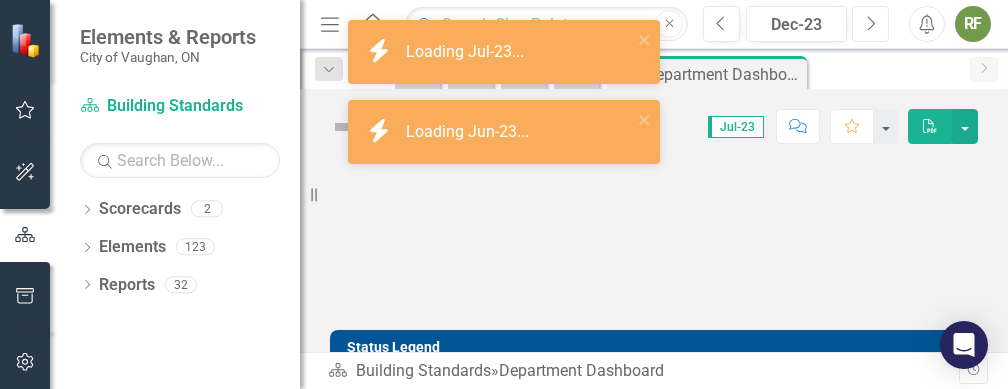 click at bounding box center [872, 23] 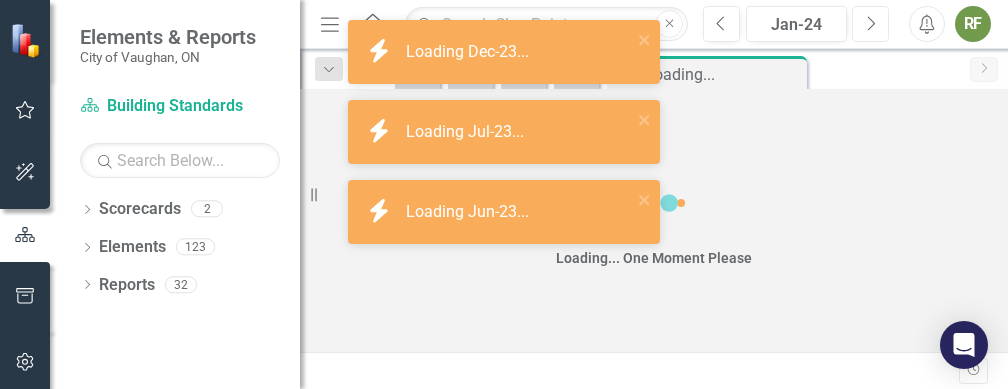 click at bounding box center (872, 23) 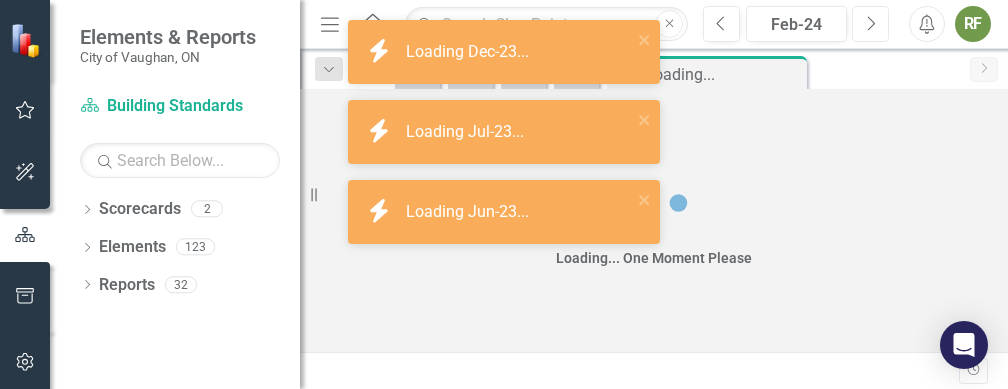 click at bounding box center (872, 23) 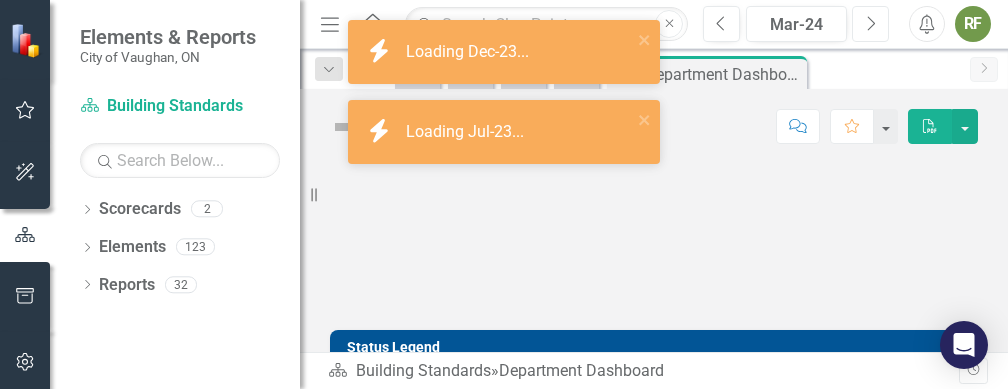 click at bounding box center (872, 23) 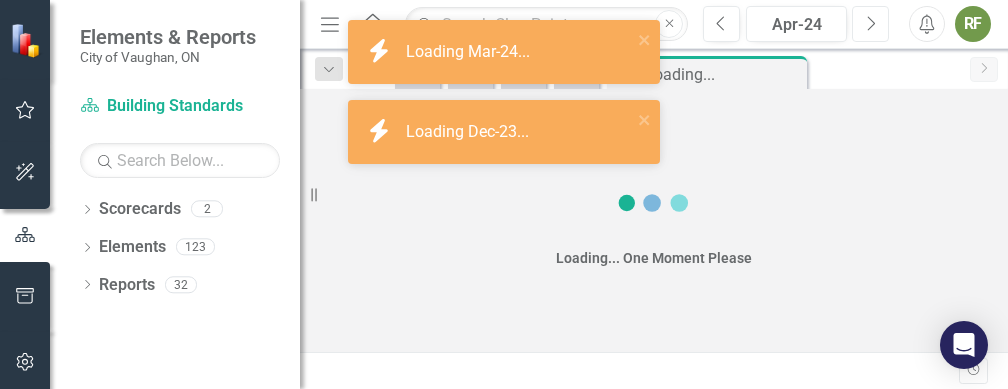 click at bounding box center (872, 23) 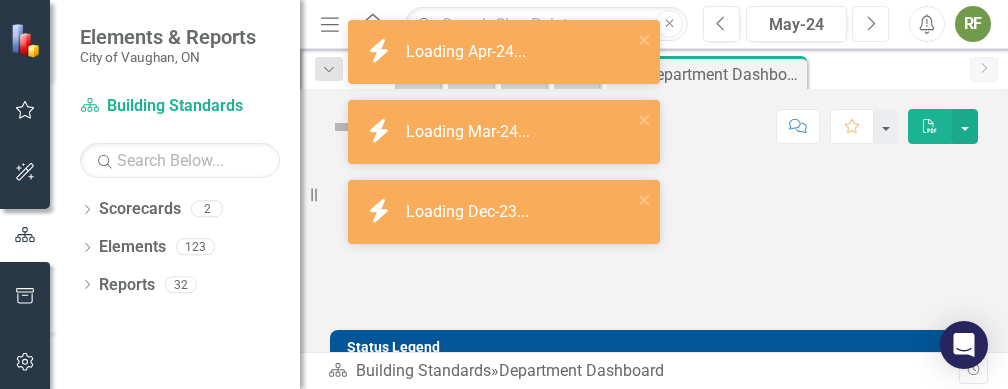 click at bounding box center (872, 23) 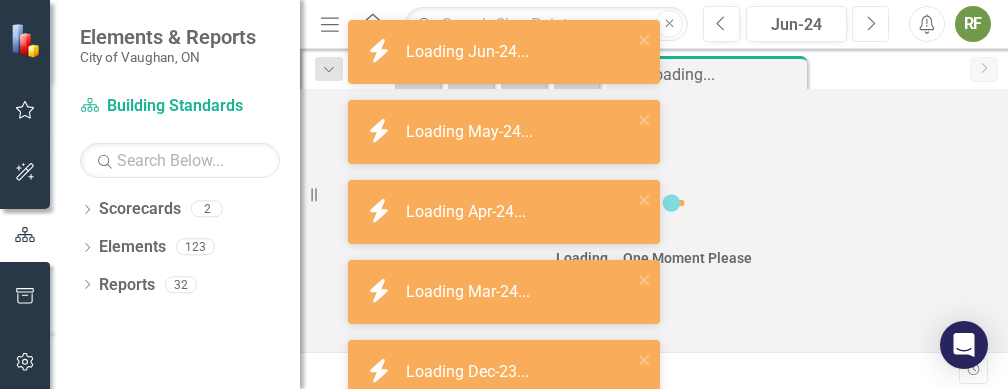 click at bounding box center [872, 23] 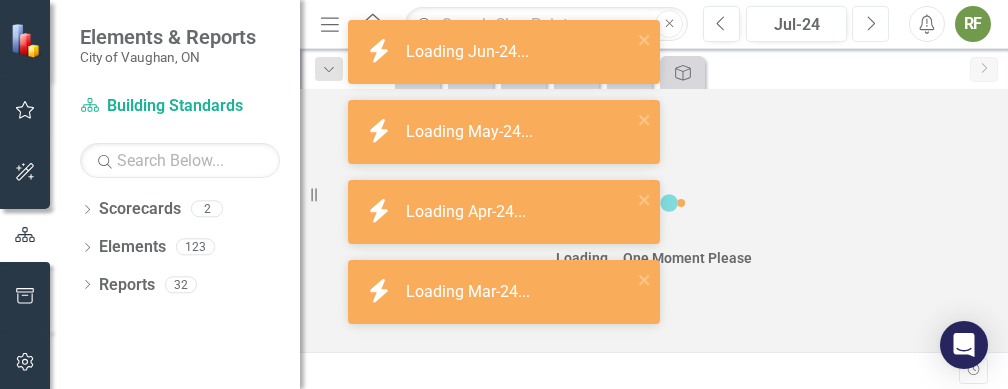 click at bounding box center (872, 23) 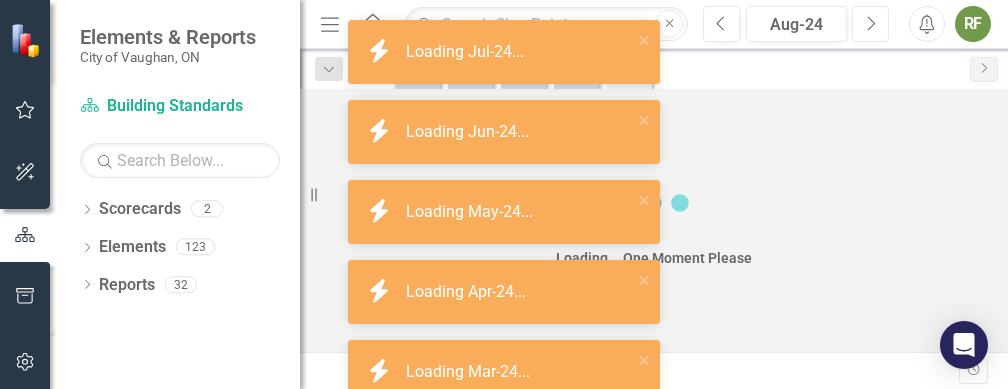 click at bounding box center [872, 23] 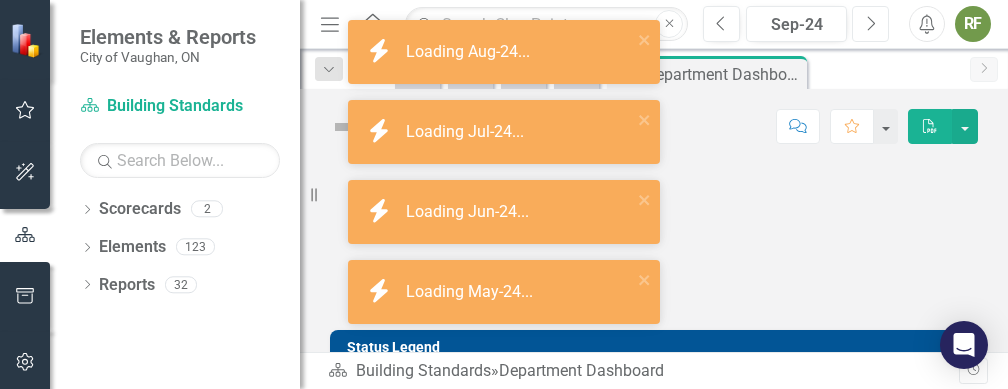 click at bounding box center [872, 23] 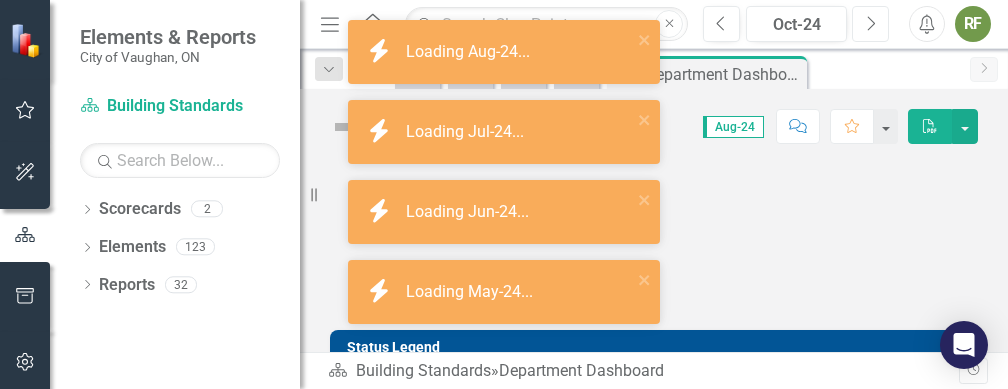 click at bounding box center (872, 23) 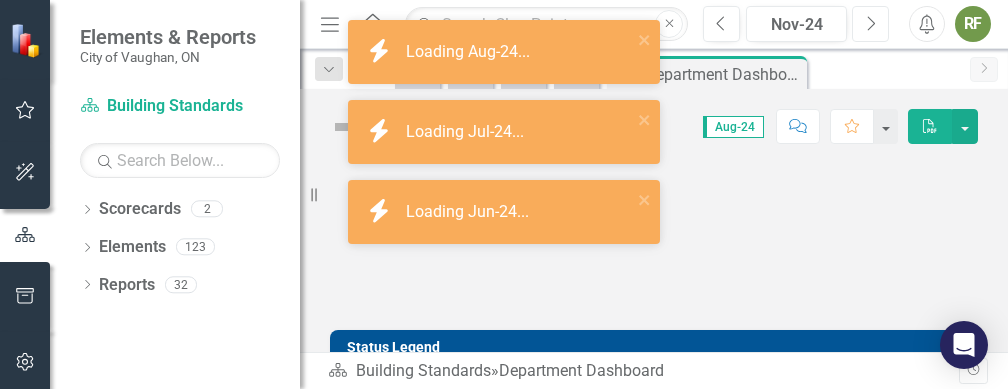 click at bounding box center (872, 23) 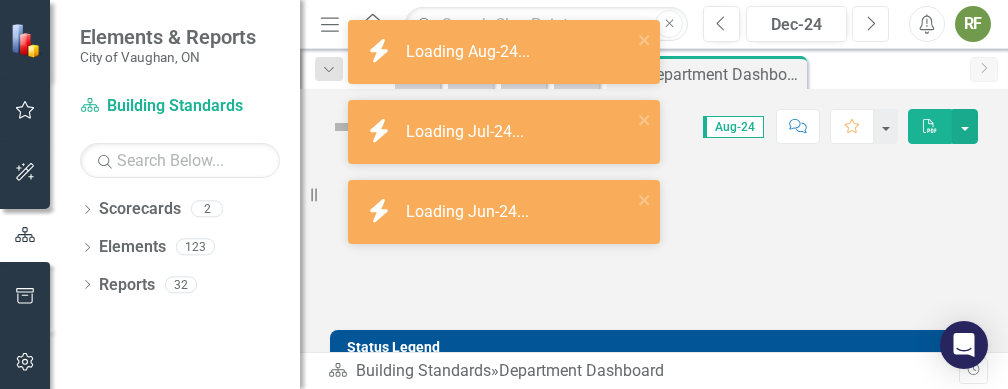 click at bounding box center (872, 23) 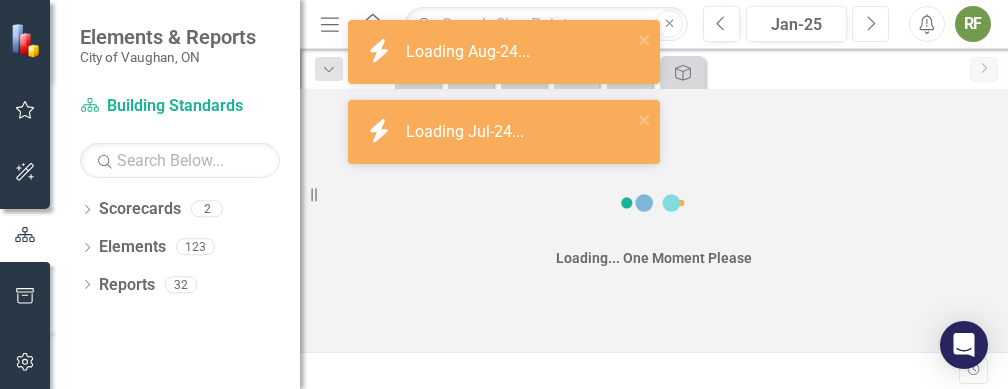 click at bounding box center (872, 23) 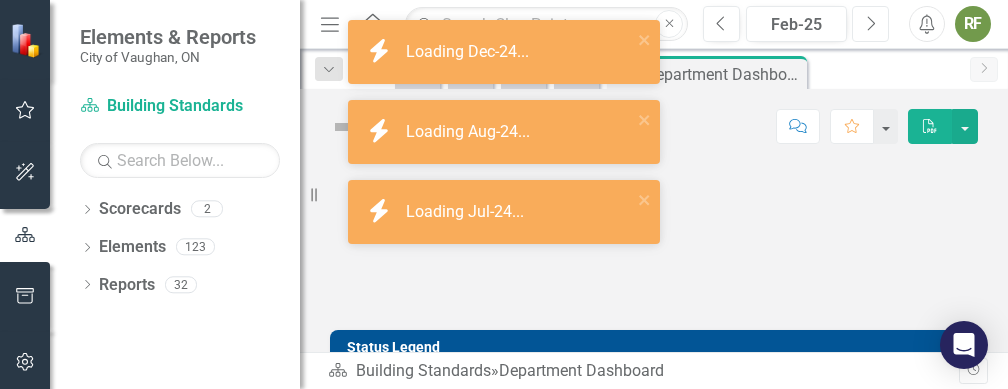 click at bounding box center [872, 23] 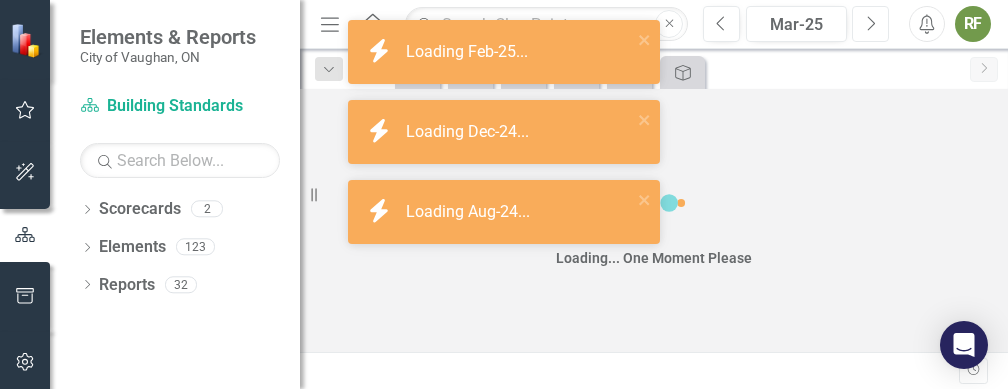 click at bounding box center [872, 23] 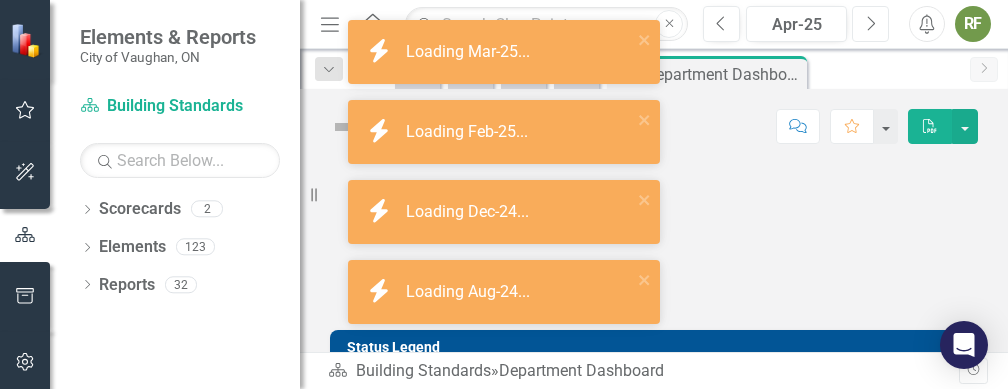 click at bounding box center [872, 23] 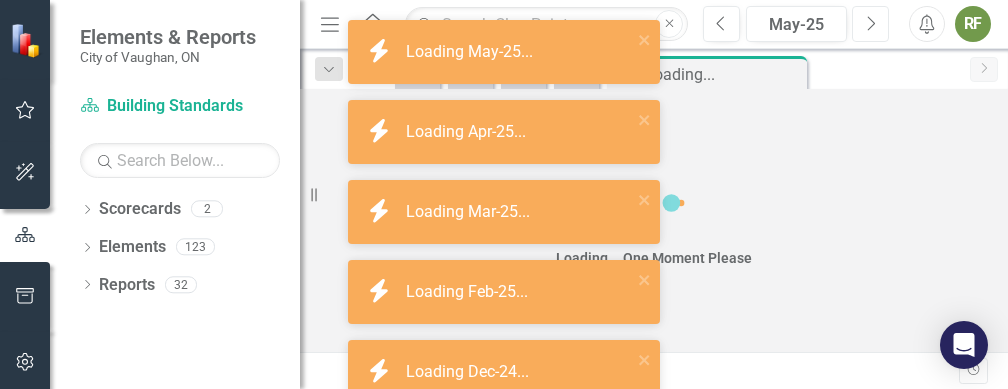 click at bounding box center [872, 23] 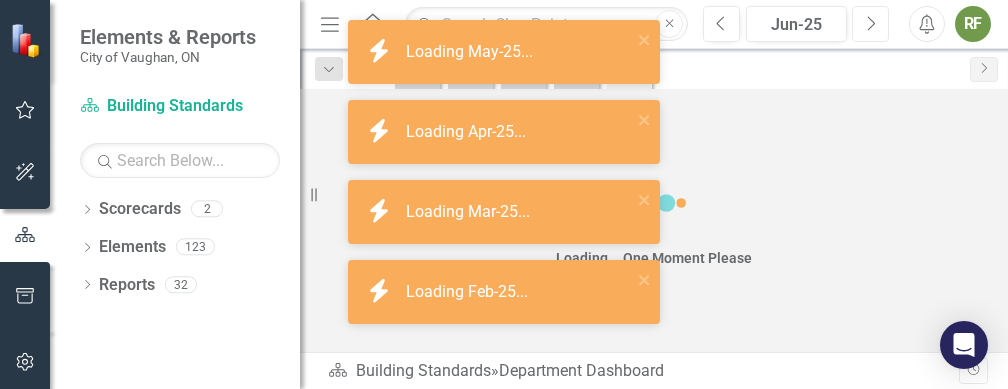 click at bounding box center [872, 23] 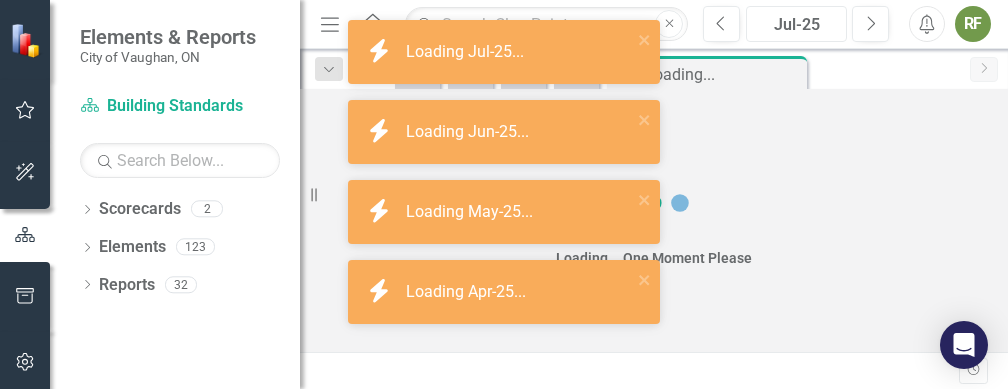 click on "Jul-25" at bounding box center [796, 25] 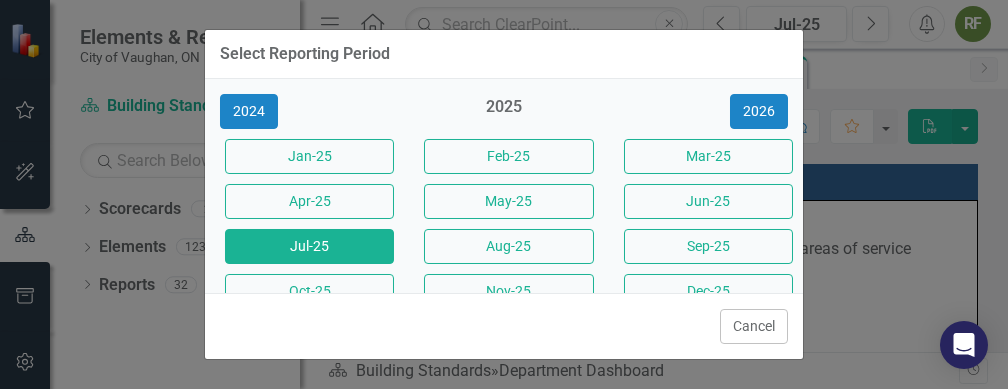 click on "Select Reporting Period [YEAR] [YEAR] [YEAR] [MONTH]-[YEAR] [MONTH]-[YEAR] [MONTH]-[YEAR] [MONTH]-[YEAR] [MONTH]-[YEAR] [MONTH]-[YEAR] [MONTH]-[YEAR] [MONTH]-[YEAR] [MONTH]-[YEAR] [MONTH]-[YEAR] Cancel" at bounding box center [504, 194] 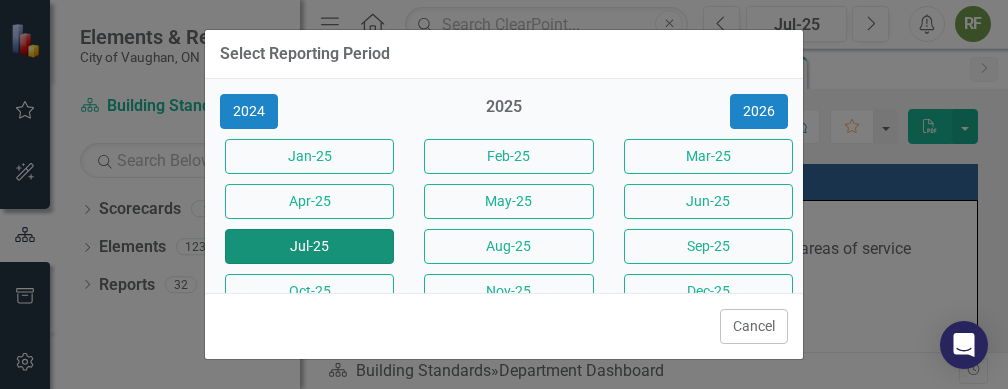 click on "Jul-25" at bounding box center (309, 246) 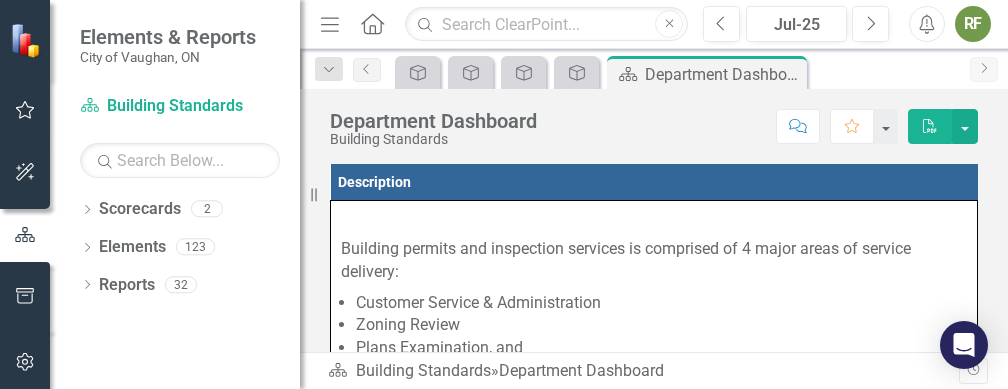 click on "Next" at bounding box center [984, 68] 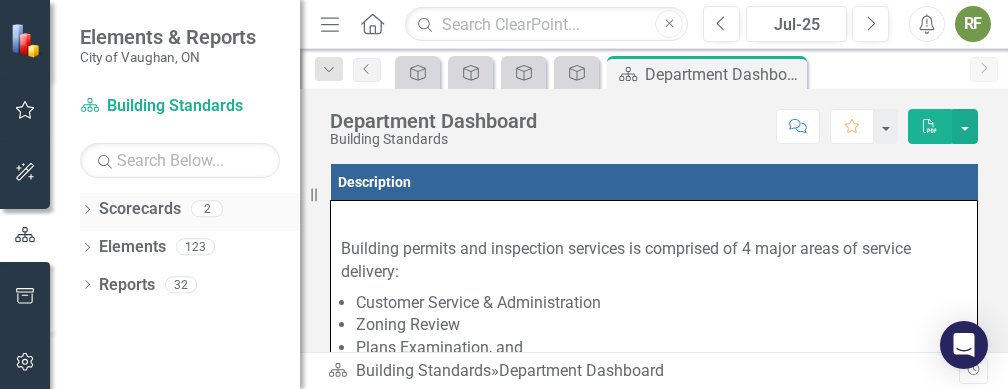 click on "Dropdown" at bounding box center [87, 211] 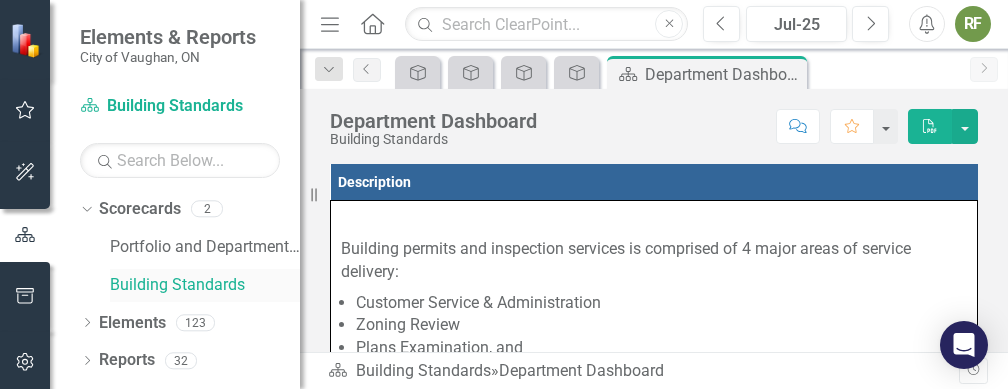 click on "Building Standards" at bounding box center (205, 285) 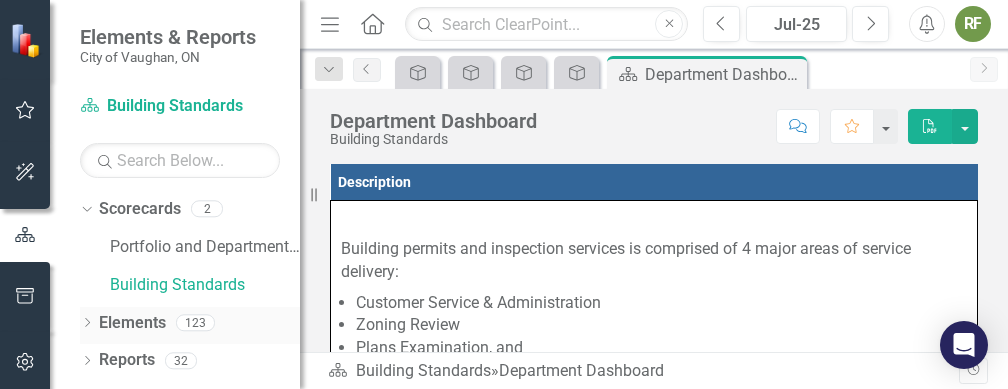 click on "Dropdown" at bounding box center (87, 325) 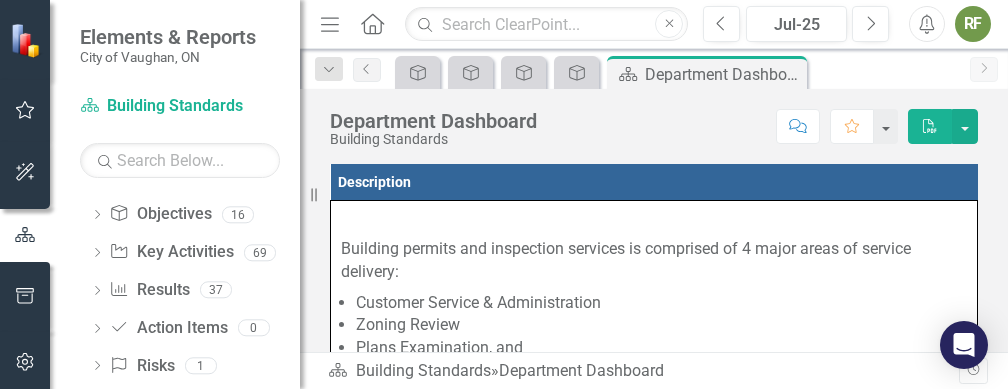scroll, scrollTop: 143, scrollLeft: 0, axis: vertical 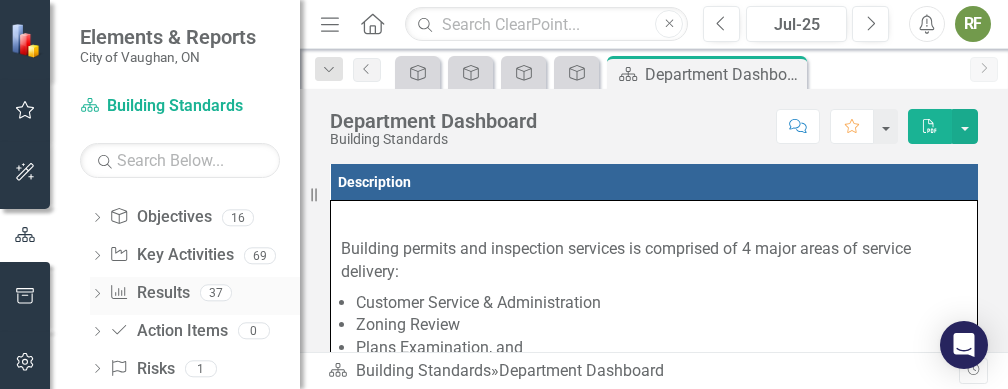 click on "Result Results" at bounding box center [149, 293] 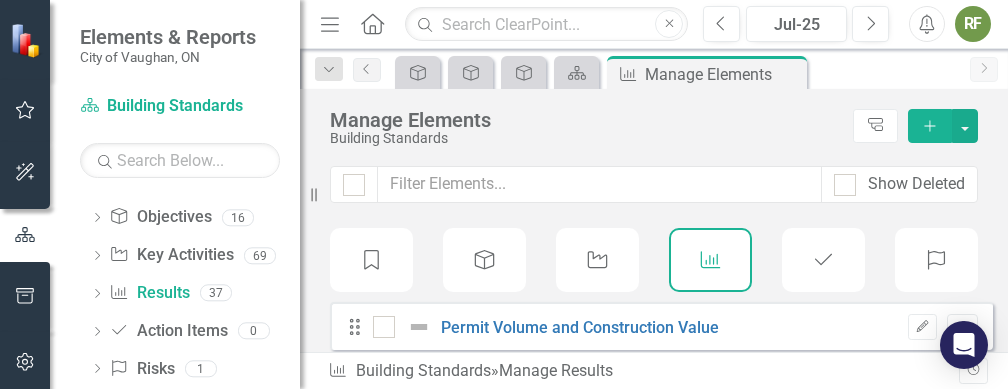 click on "Key Activity" at bounding box center (598, 260) 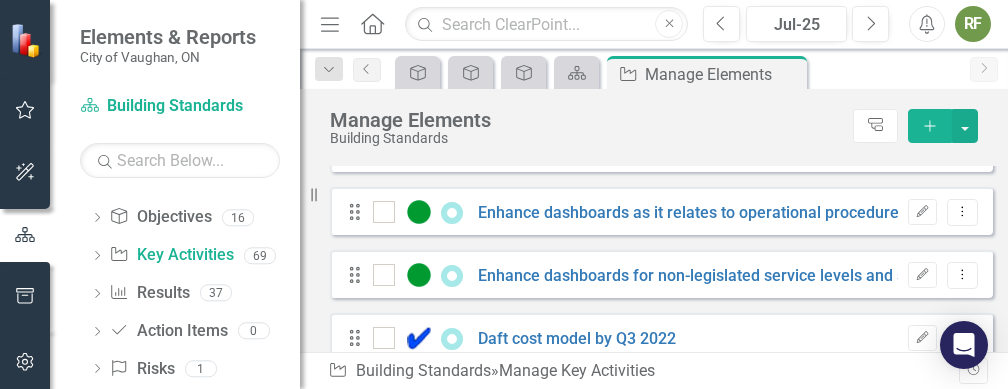scroll, scrollTop: 821, scrollLeft: 0, axis: vertical 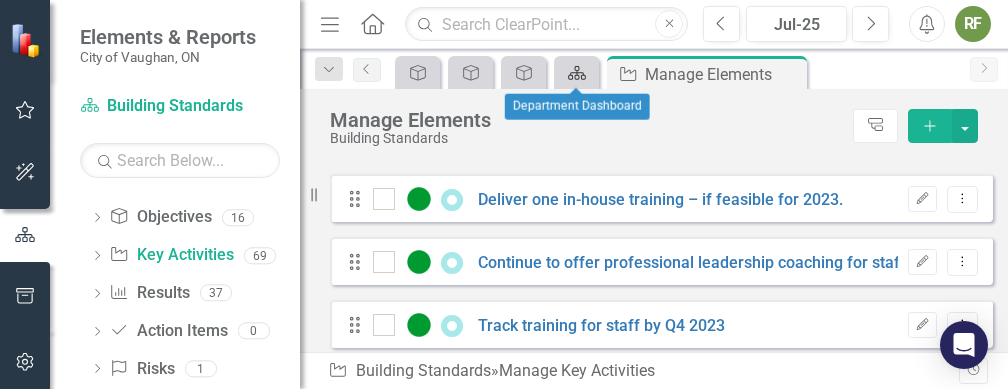 click on "Scorecard" at bounding box center (577, 73) 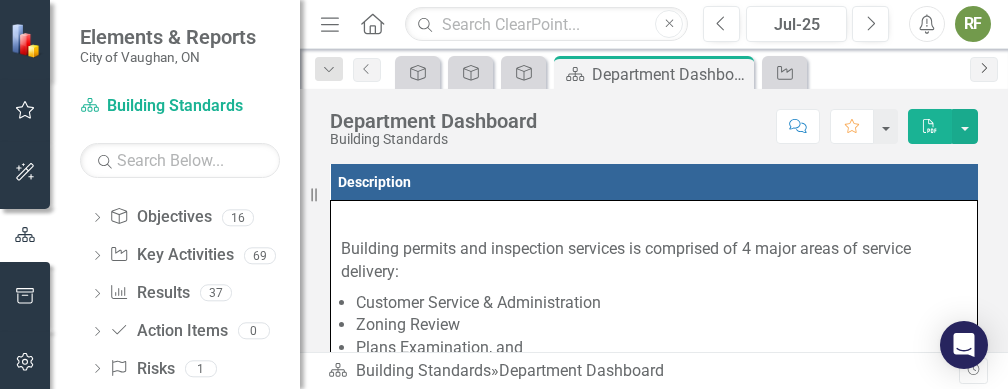 click on "Next" at bounding box center [984, 68] 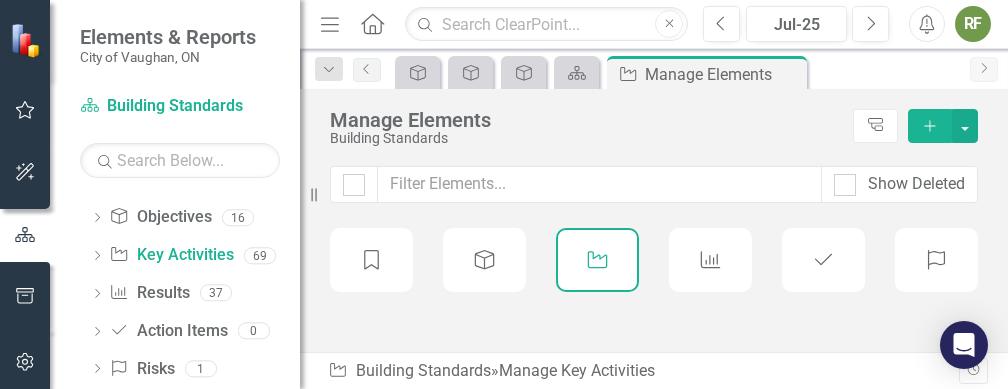 click on "Next" at bounding box center [984, 68] 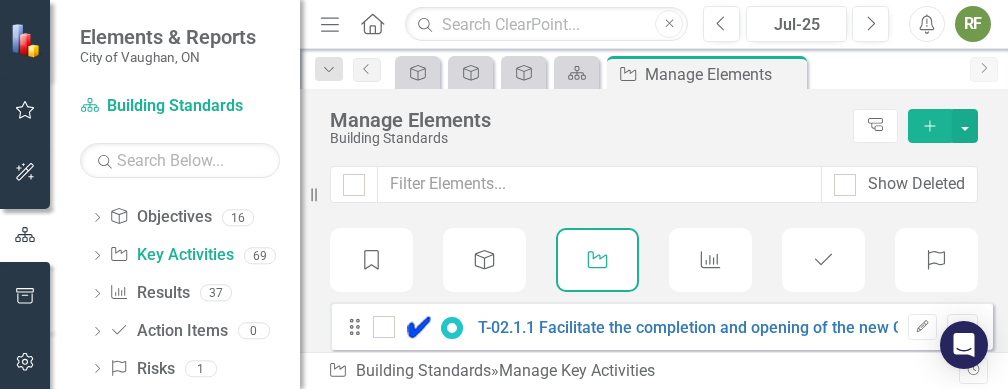 click on "Next" at bounding box center (984, 68) 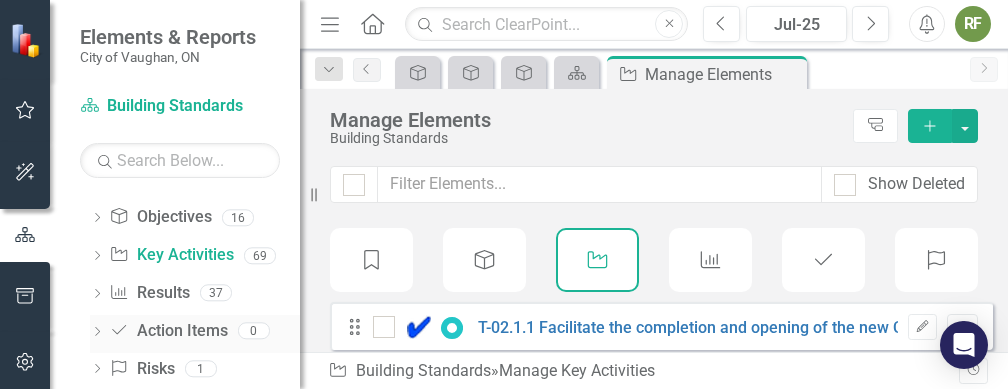 click on "Action Item Action Items" at bounding box center [168, 331] 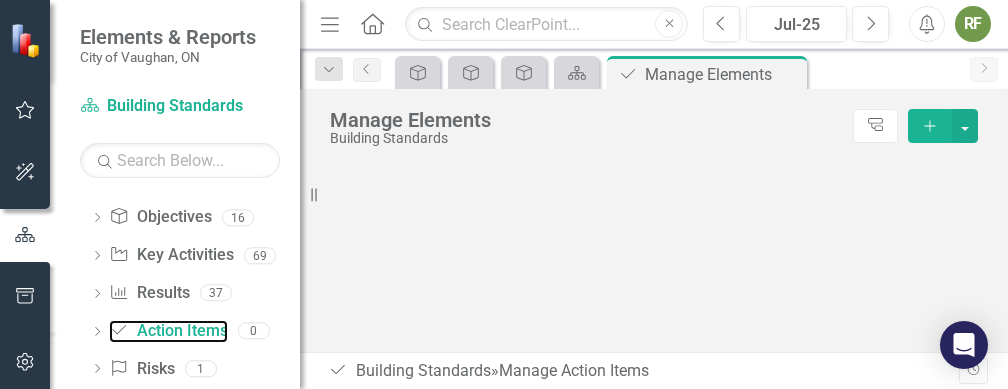 scroll, scrollTop: 456, scrollLeft: 0, axis: vertical 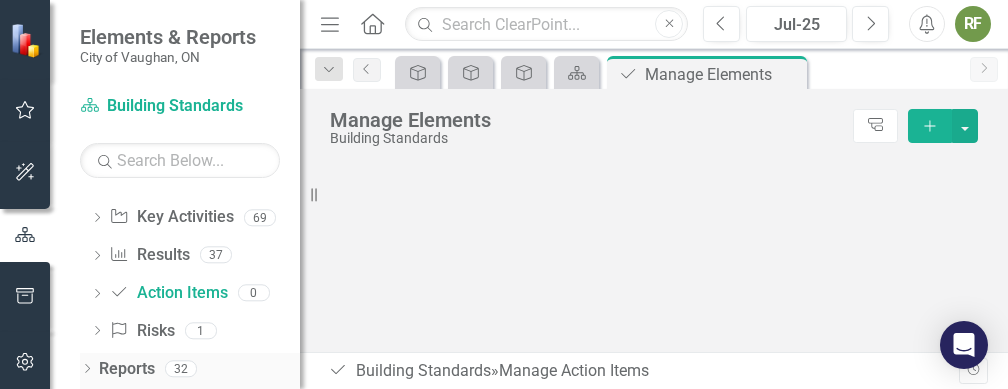 click on "Dropdown Reports 32" at bounding box center [190, 372] 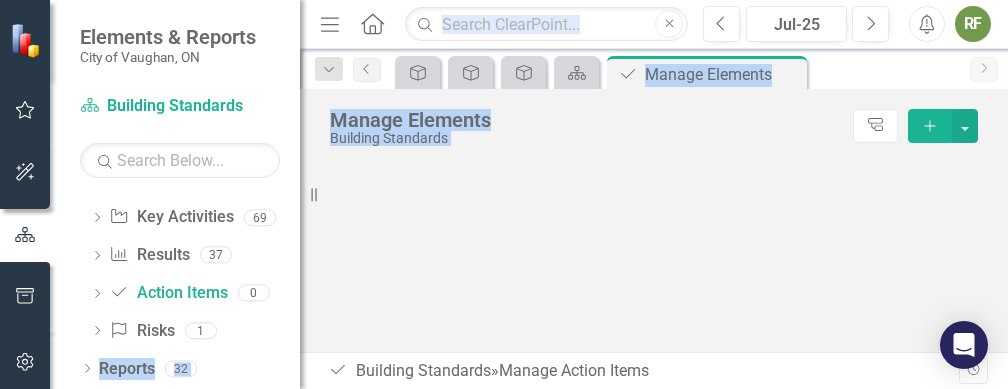 drag, startPoint x: 85, startPoint y: 360, endPoint x: 343, endPoint y: 322, distance: 260.78345 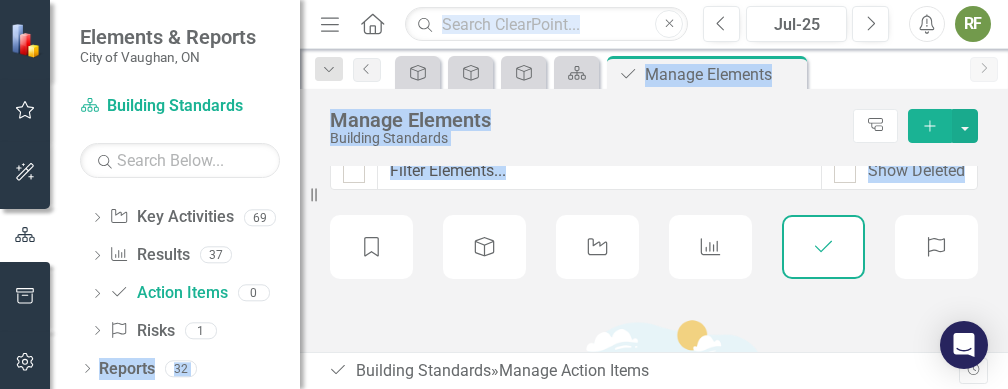 scroll, scrollTop: 0, scrollLeft: 0, axis: both 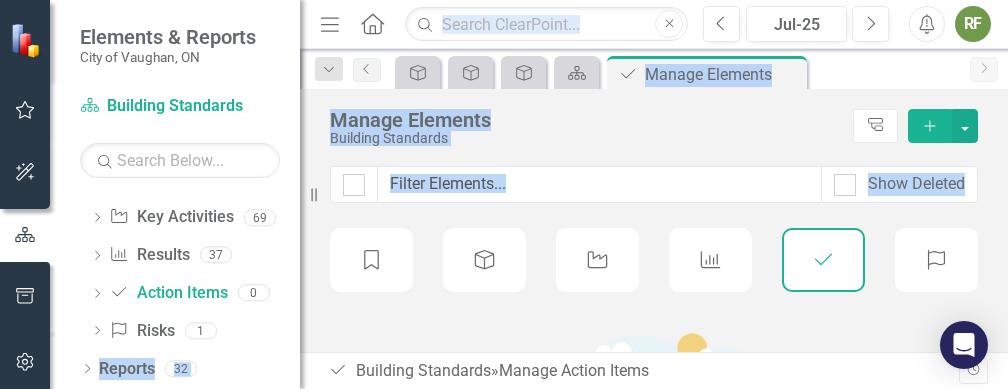 click at bounding box center [485, 260] 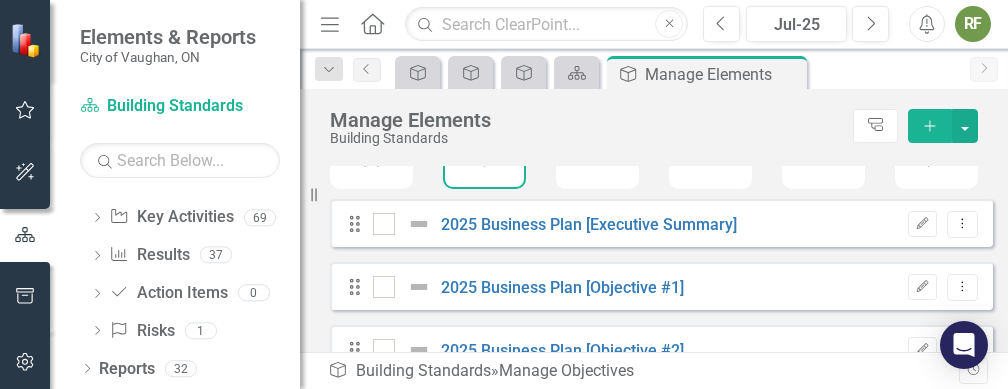 scroll, scrollTop: 0, scrollLeft: 0, axis: both 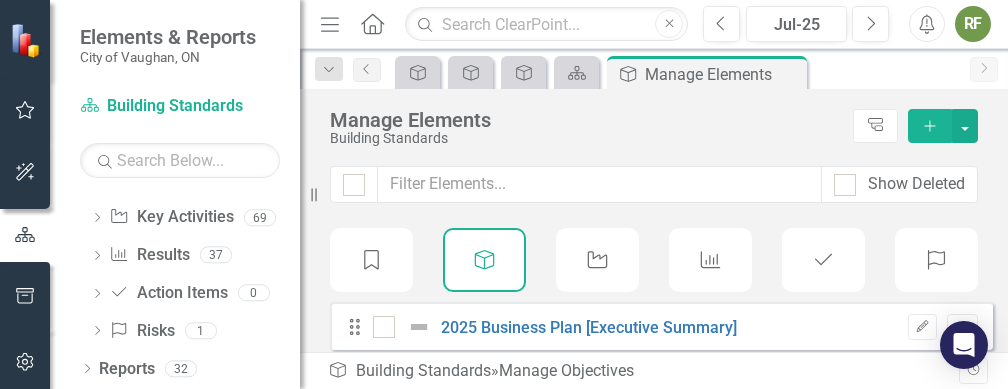 click on "Key Activity" at bounding box center [598, 260] 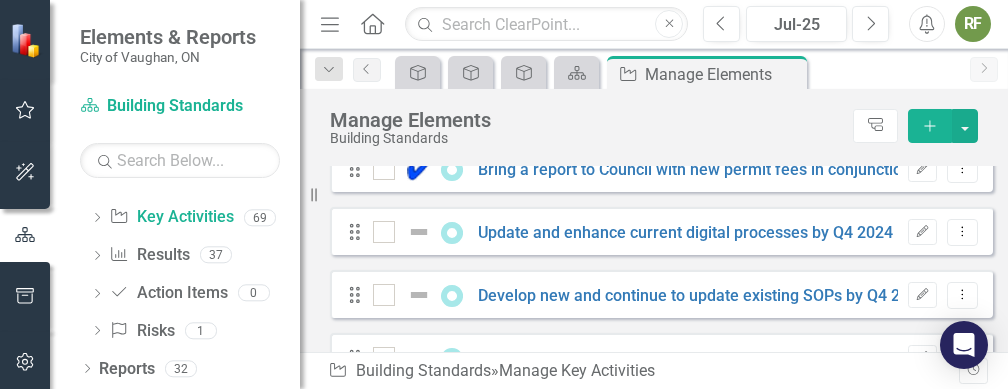 scroll, scrollTop: 1242, scrollLeft: 0, axis: vertical 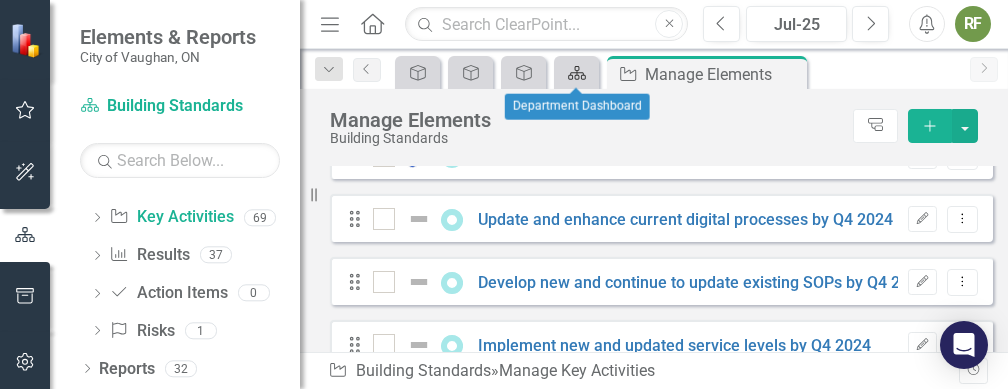 click on "Scorecard" at bounding box center (577, 73) 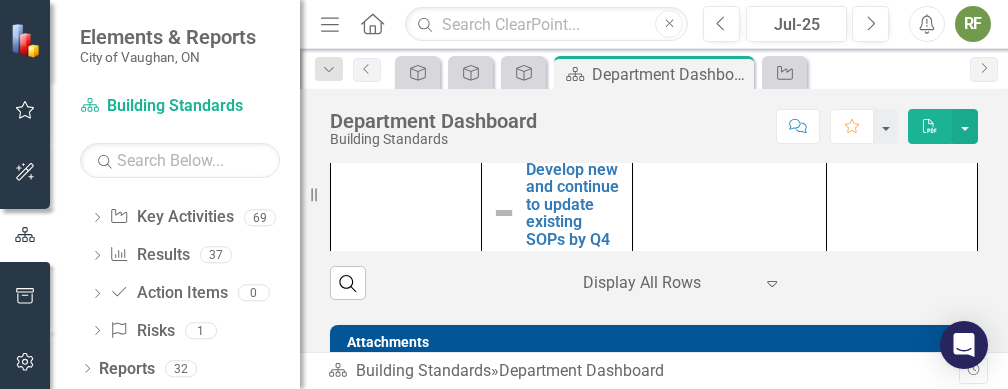 scroll, scrollTop: 1279, scrollLeft: 0, axis: vertical 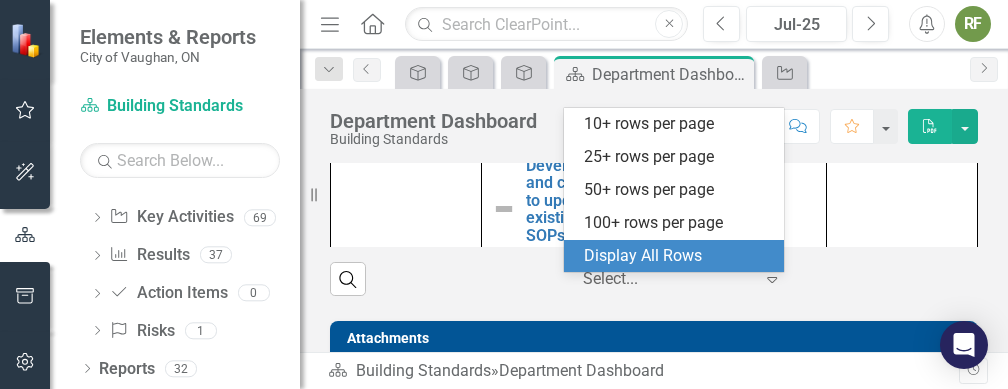 click on "Expand" at bounding box center [772, 279] 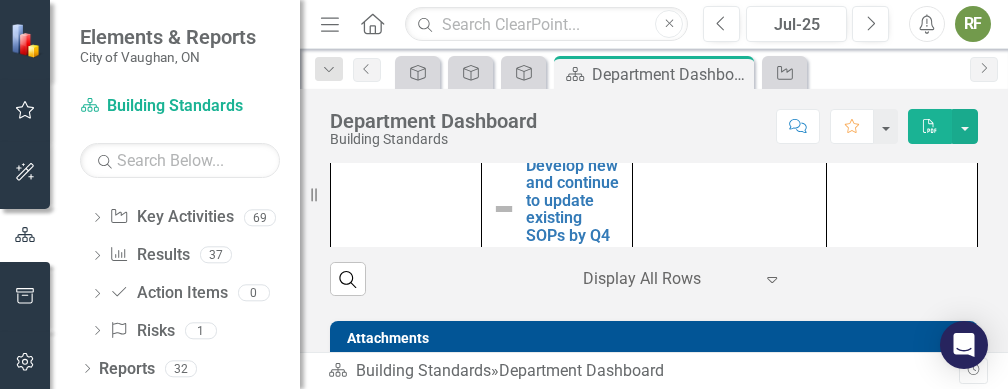 click on "Expand" at bounding box center [772, 279] 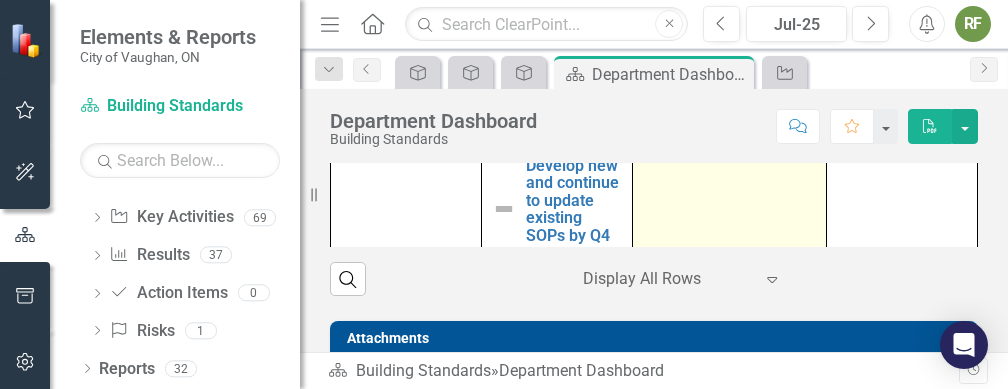 click at bounding box center [729, 209] 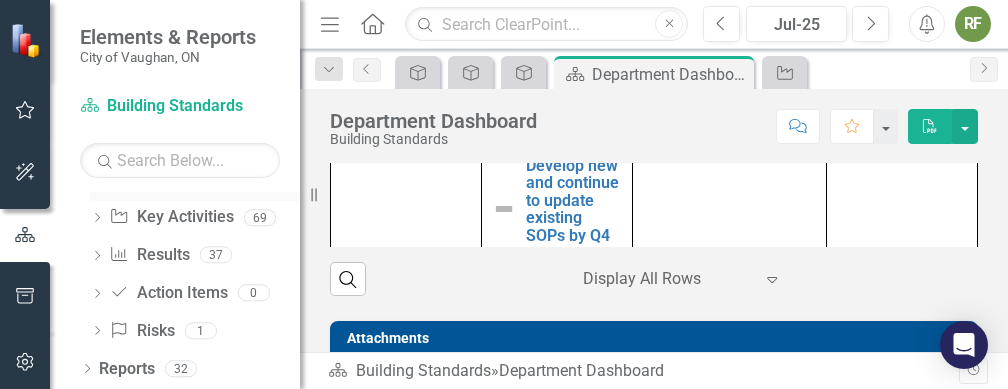 drag, startPoint x: 301, startPoint y: 209, endPoint x: 205, endPoint y: 192, distance: 97.49359 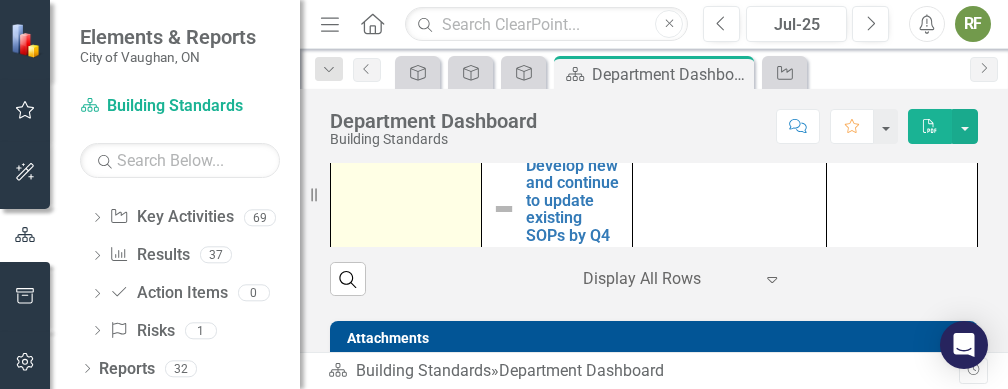 click on "2025 Business Plan [Objective #1] Edit Edit Objective Link Open Element" at bounding box center [406, 440] 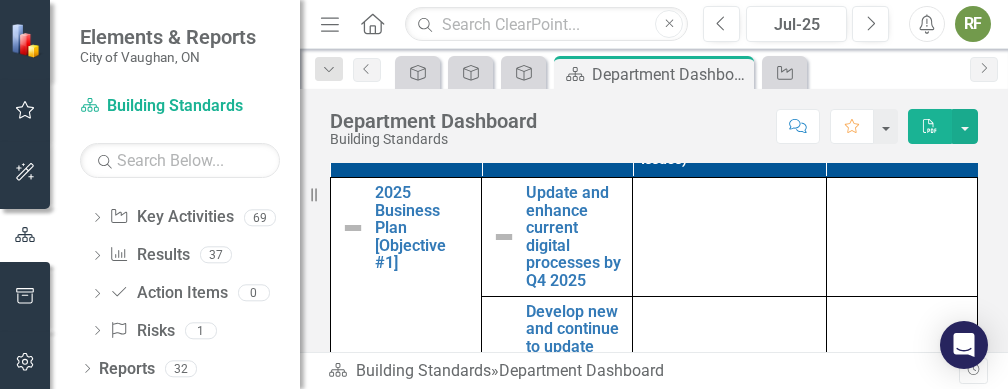 scroll, scrollTop: 1125, scrollLeft: 0, axis: vertical 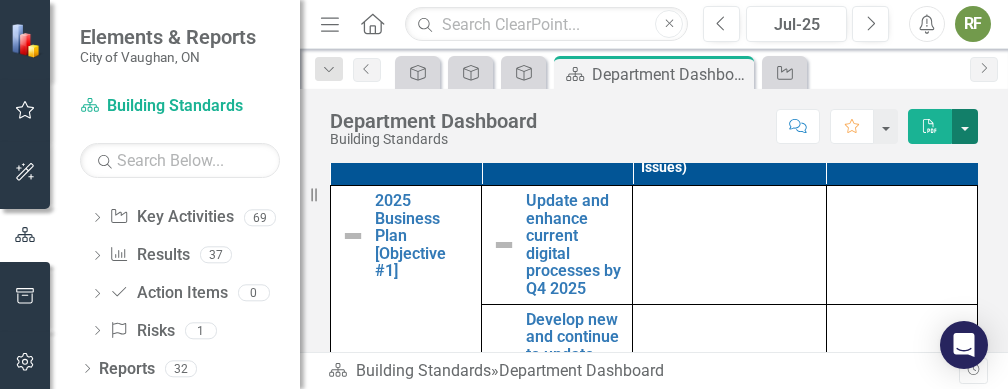 click at bounding box center (965, 126) 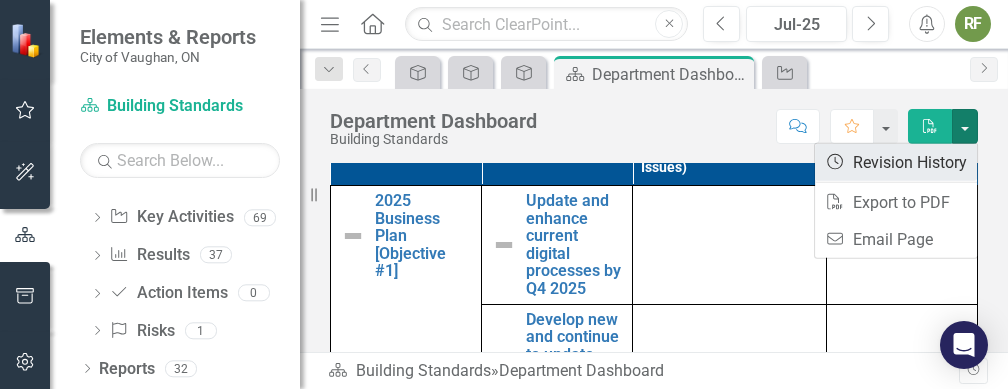 click on "Revision History Revision History" at bounding box center (896, 162) 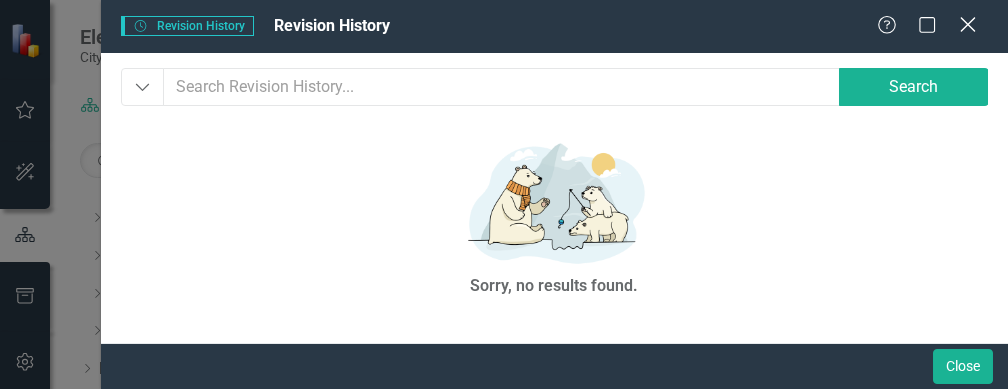 click at bounding box center (967, 24) 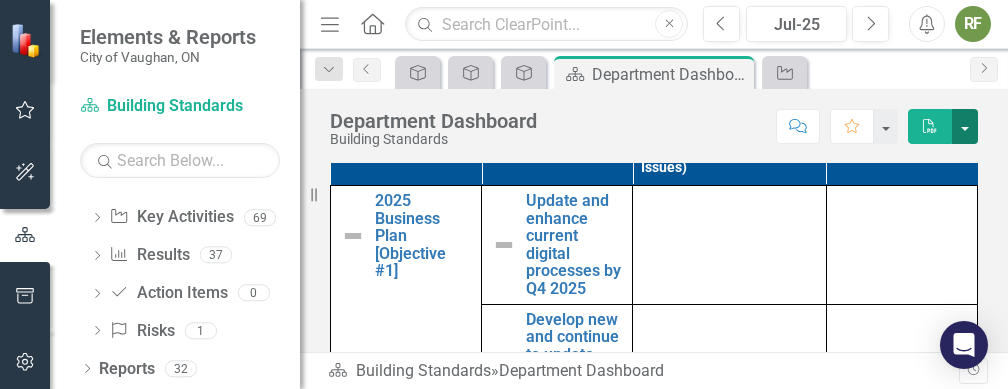 click at bounding box center (965, 126) 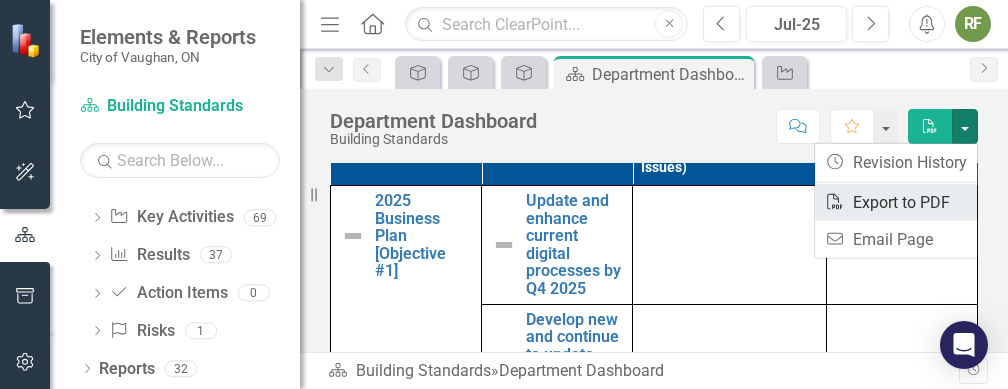 click on "PDF Export to PDF" at bounding box center (896, 202) 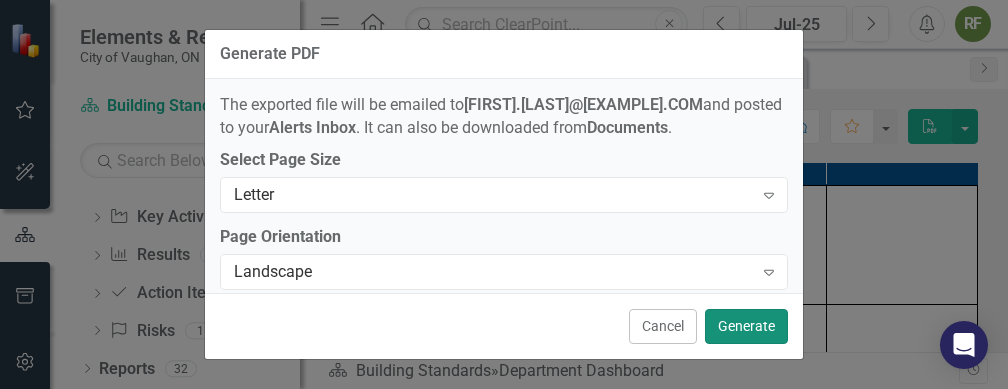 click on "Generate" at bounding box center [746, 326] 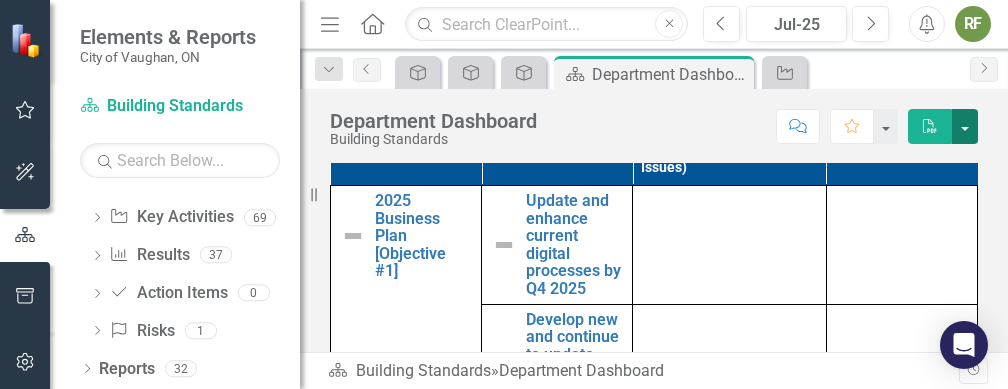 click at bounding box center [965, 126] 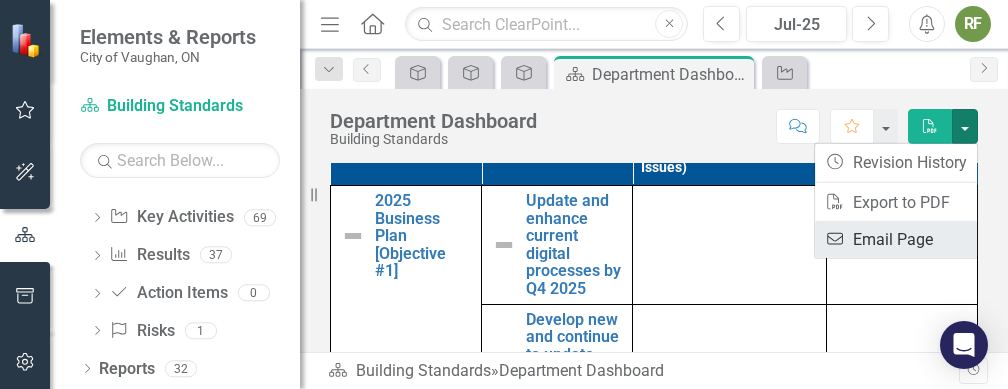 click on "Email Email Page" at bounding box center [896, 239] 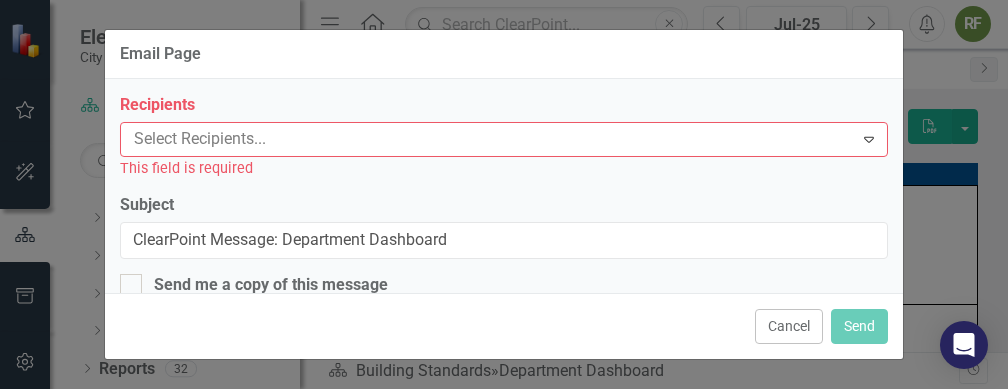 click on "Email Page Recipients Select Recipients... Expand This field is required Subject ClearPoint Message: Department Dashboard Send me a copy of this message Body Loading... One Moment Please Switch to old editor This field is required Select Page Size Letter Expand Page Orientation Landscape Expand Cancel Send" at bounding box center (504, 194) 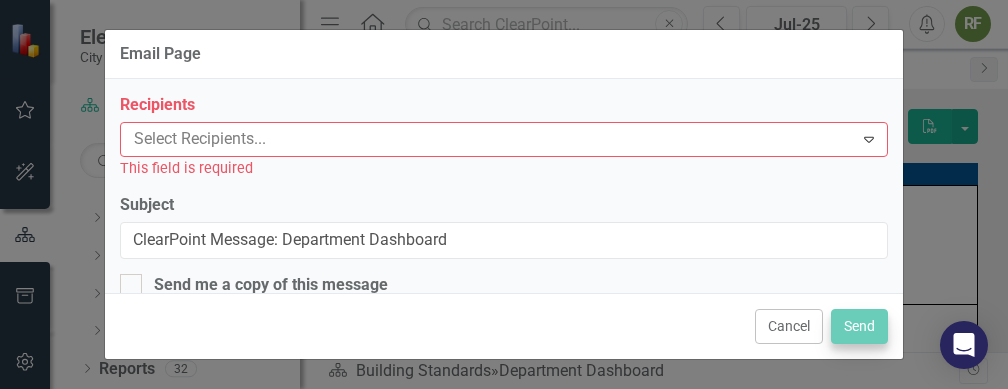 scroll, scrollTop: 0, scrollLeft: 0, axis: both 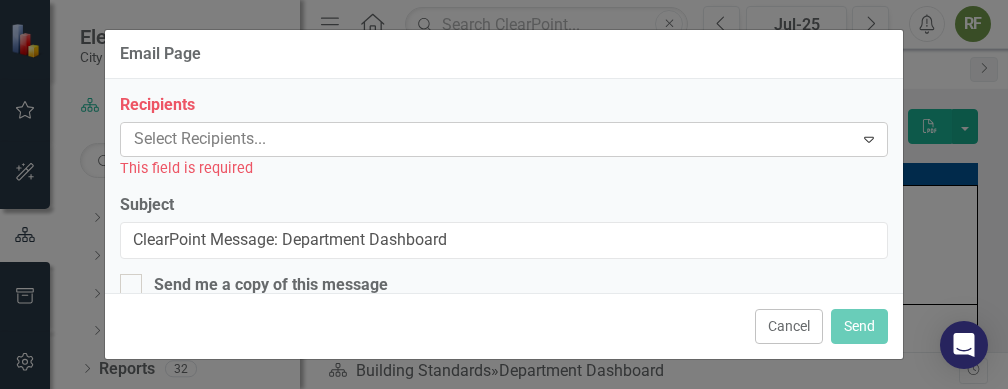click on "Expand" at bounding box center [869, 139] 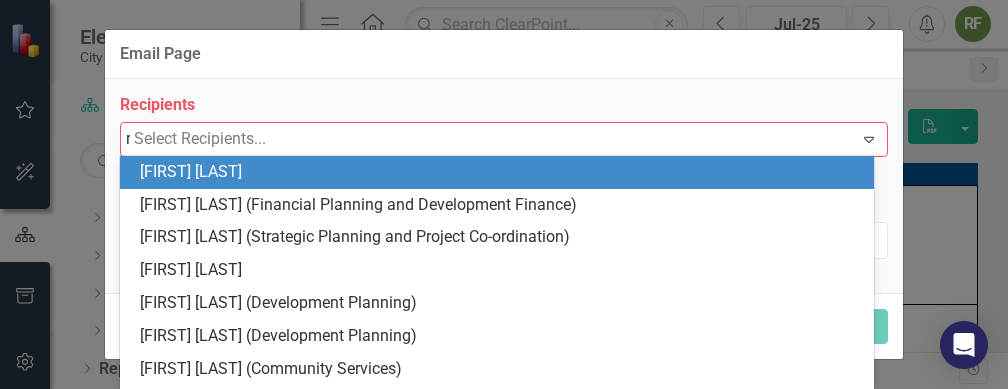type on "ri" 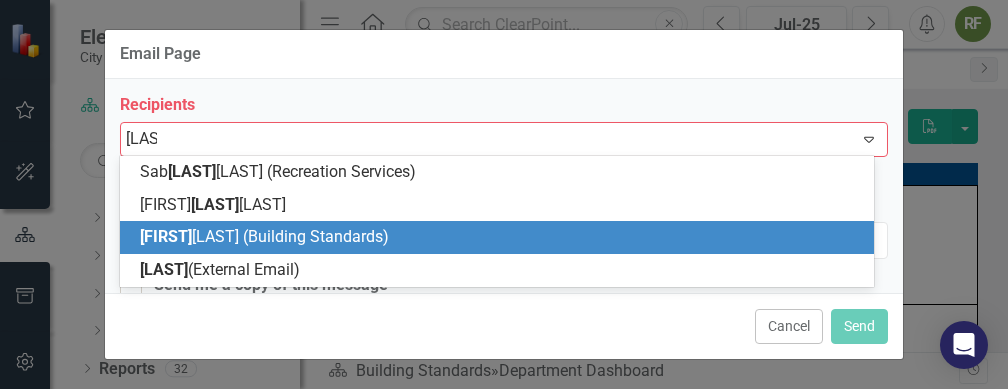 click on "[FIRST] [LAST] (Building Standards)" at bounding box center (501, 237) 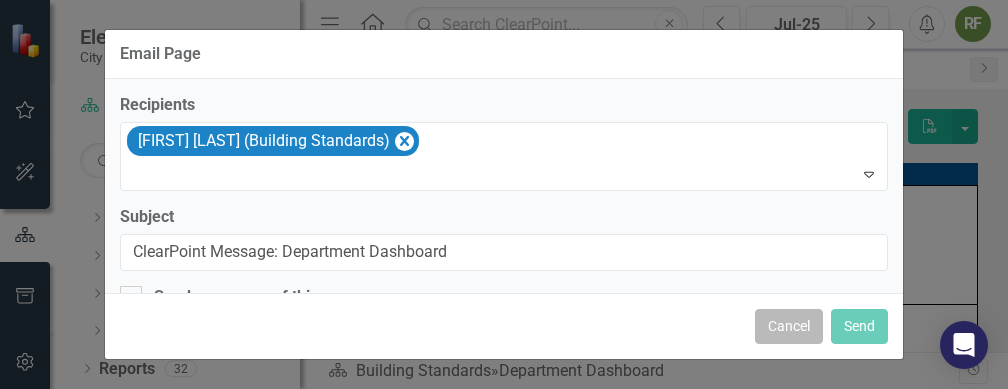 click on "Cancel" at bounding box center [789, 326] 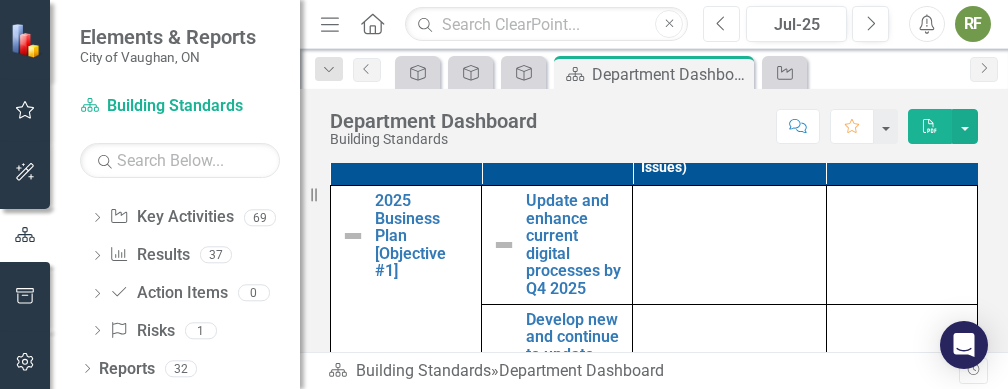 click on "Previous" at bounding box center (721, 24) 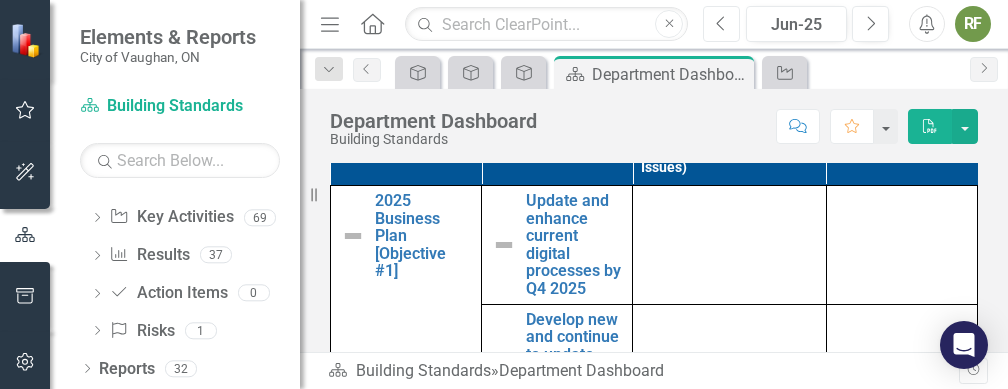 click on "Previous" at bounding box center (721, 24) 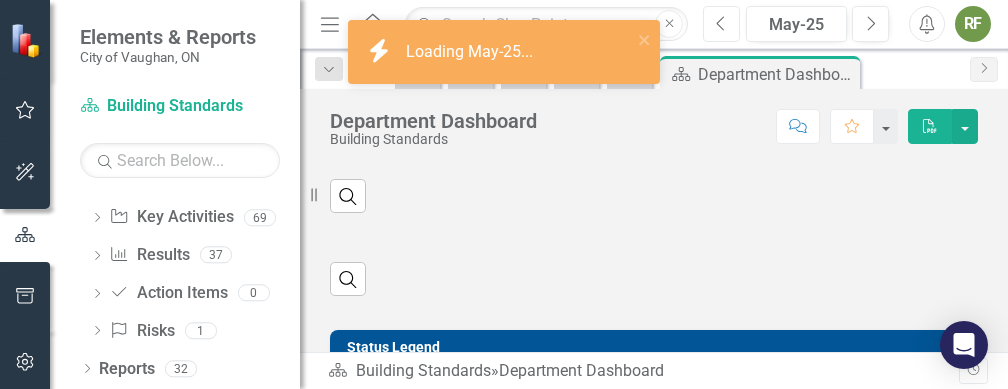 click on "Previous" at bounding box center (721, 24) 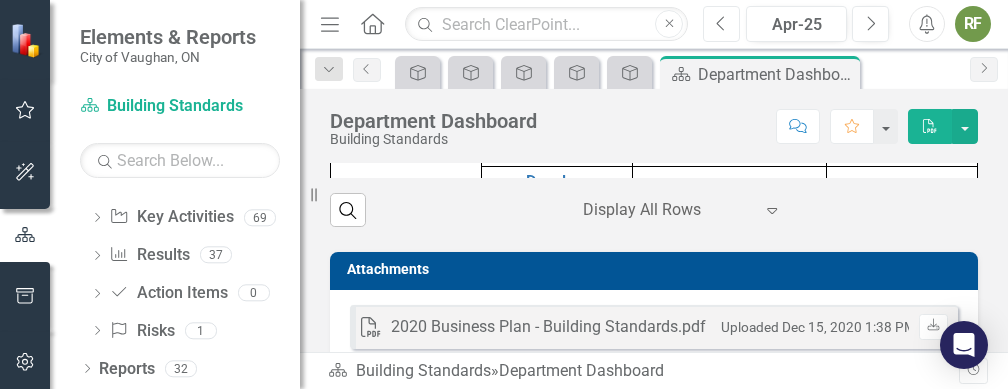 scroll, scrollTop: 1357, scrollLeft: 0, axis: vertical 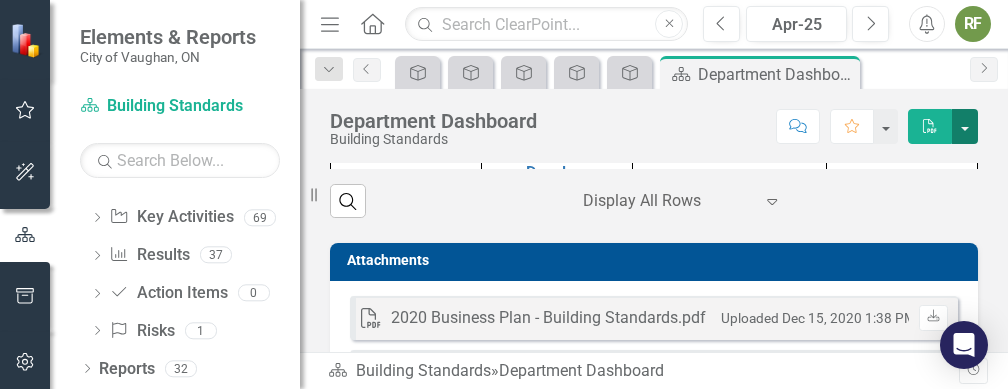 click at bounding box center (965, 126) 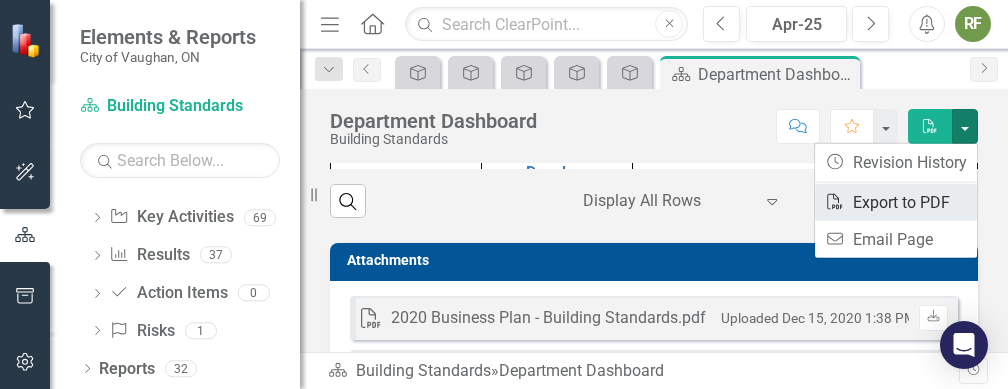 click on "PDF Export to PDF" at bounding box center [896, 202] 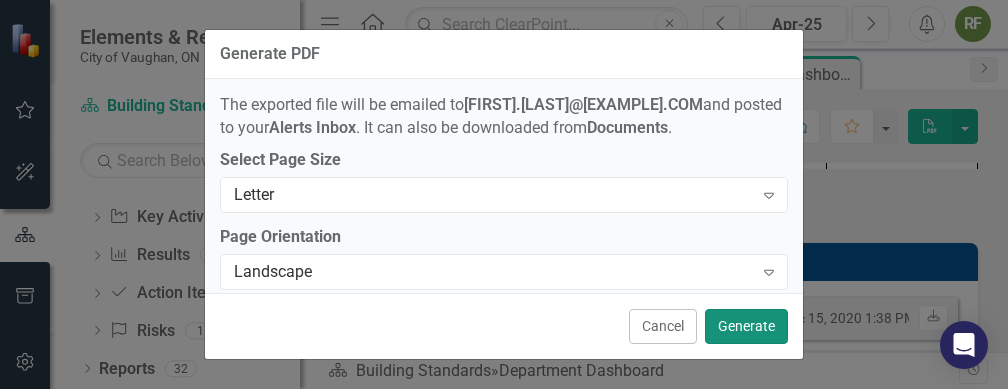 click on "Generate" at bounding box center (746, 326) 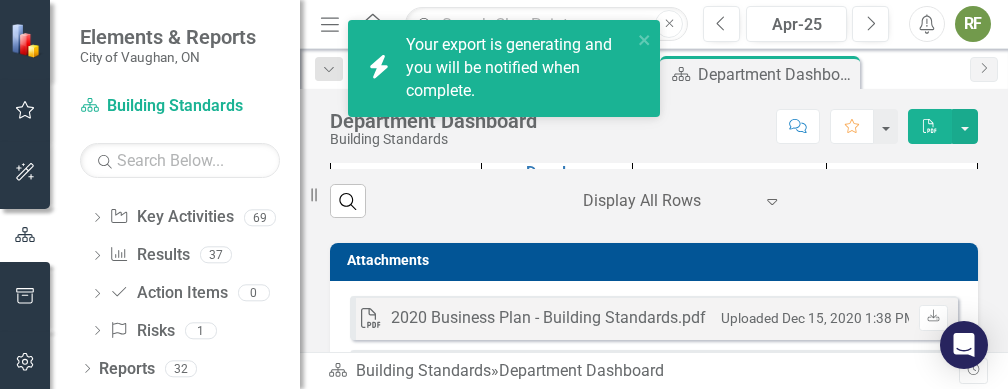 click on "Uploaded [DATE] [TIME]" at bounding box center (818, 318) 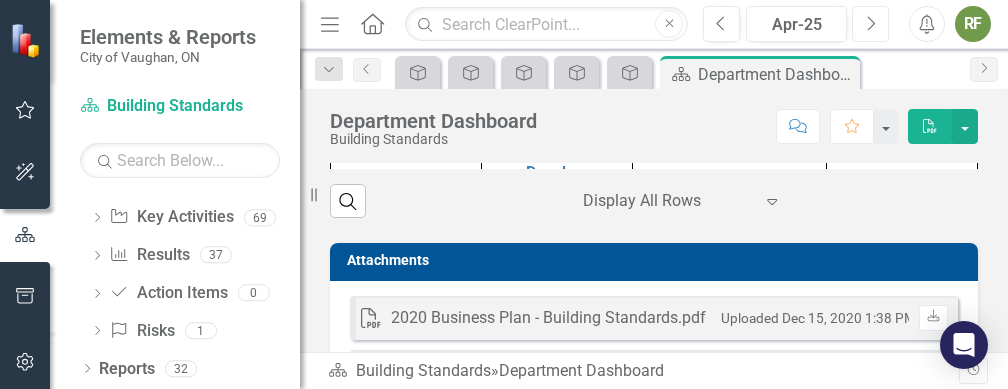 click on "Next" at bounding box center (870, 24) 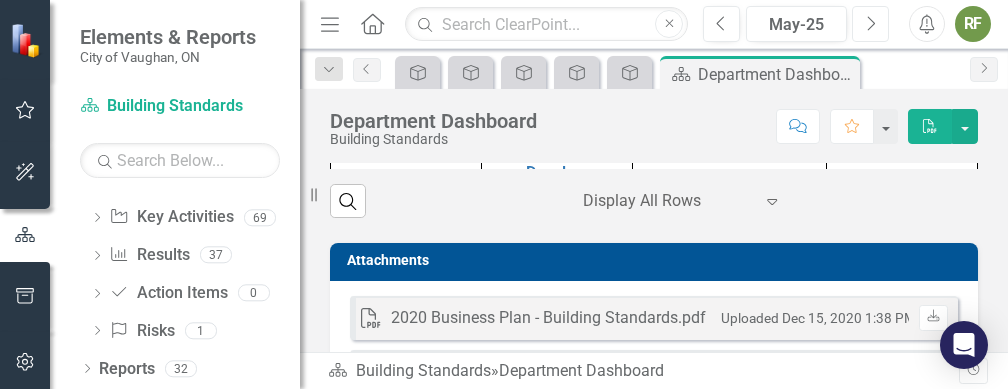 click on "Next" at bounding box center [870, 24] 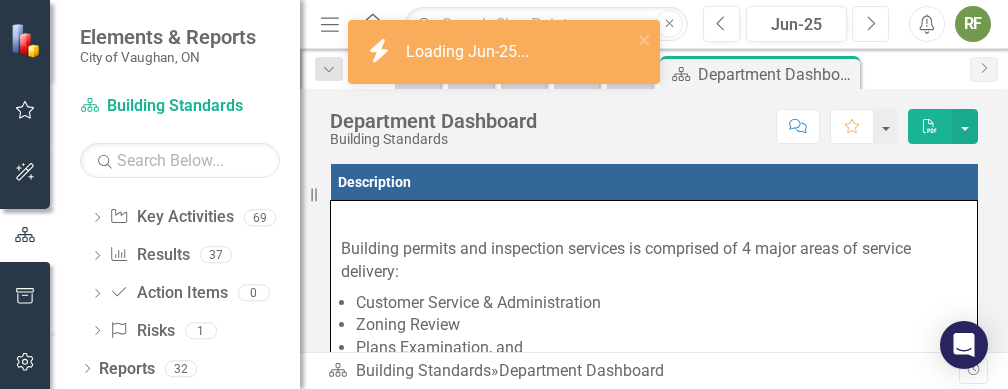 click at bounding box center (872, 23) 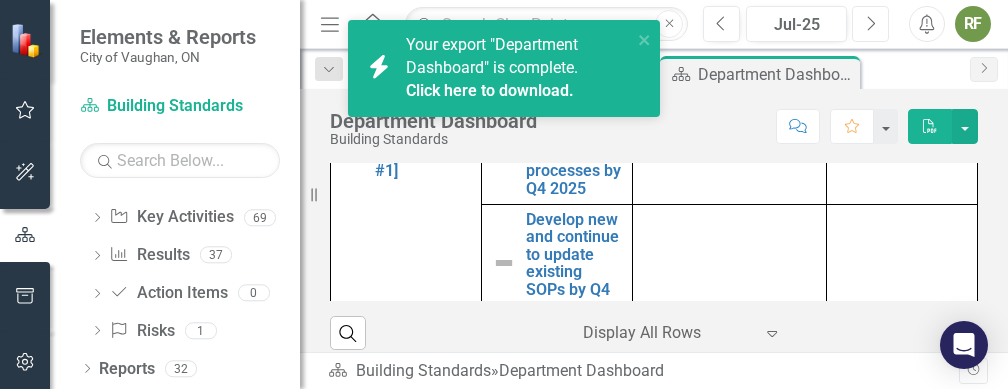 scroll, scrollTop: 1229, scrollLeft: 0, axis: vertical 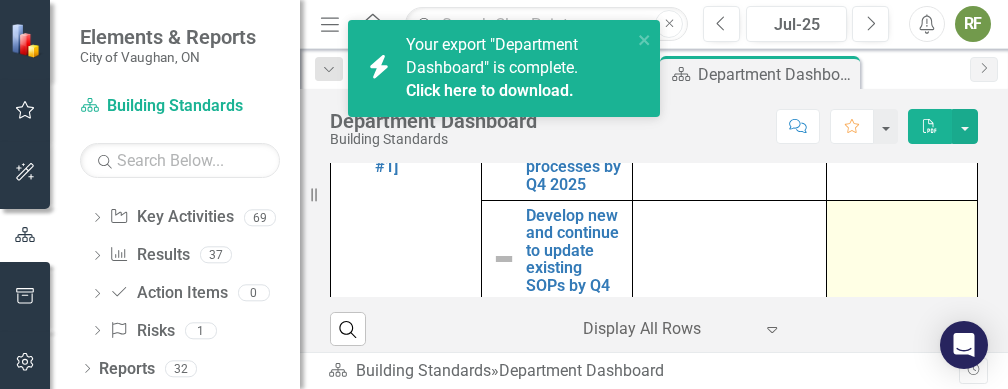 click at bounding box center (901, 259) 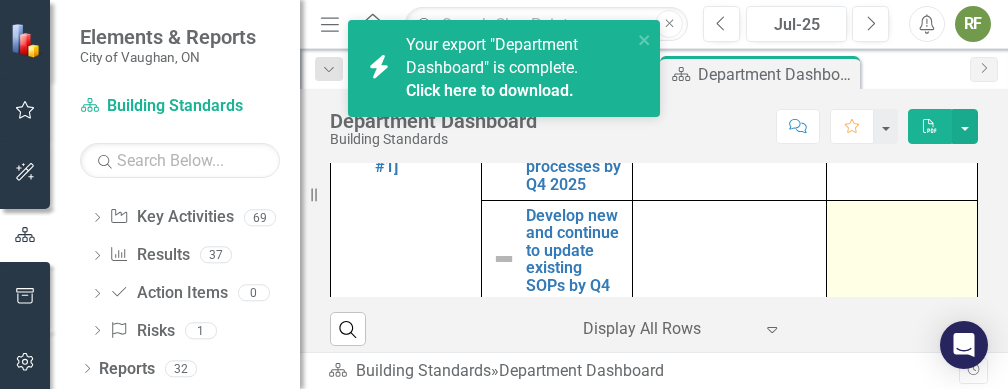 click at bounding box center (901, 259) 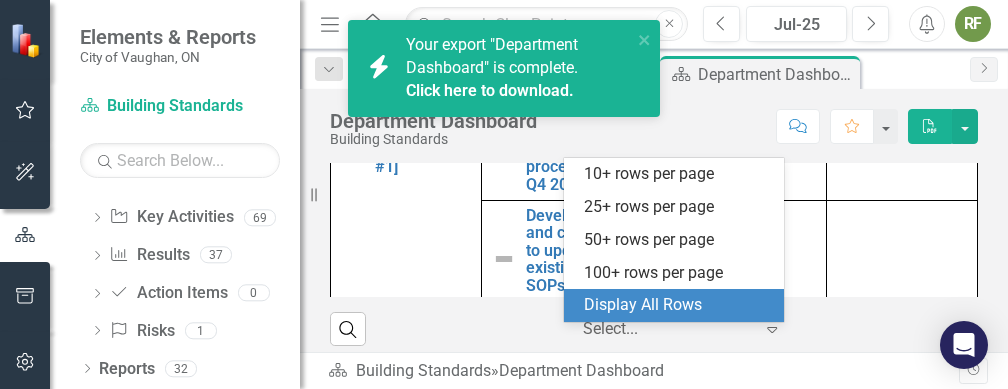 click on "Expand" at bounding box center (772, 329) 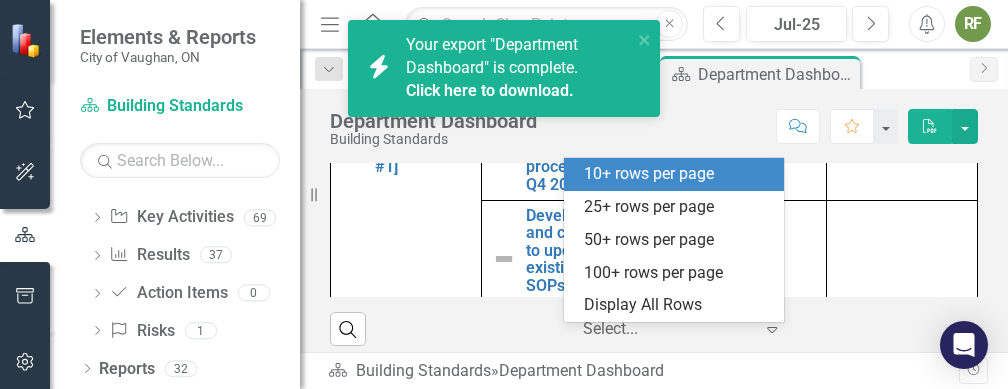 click on "10+ rows per page" at bounding box center [678, 174] 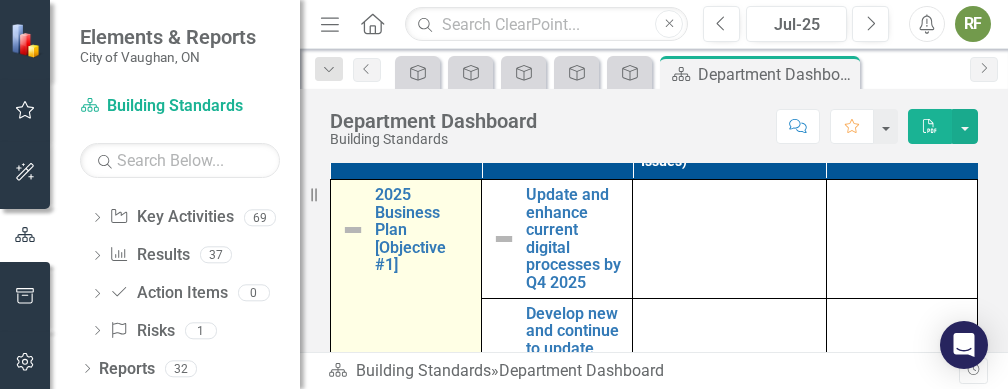 scroll, scrollTop: 1087, scrollLeft: 0, axis: vertical 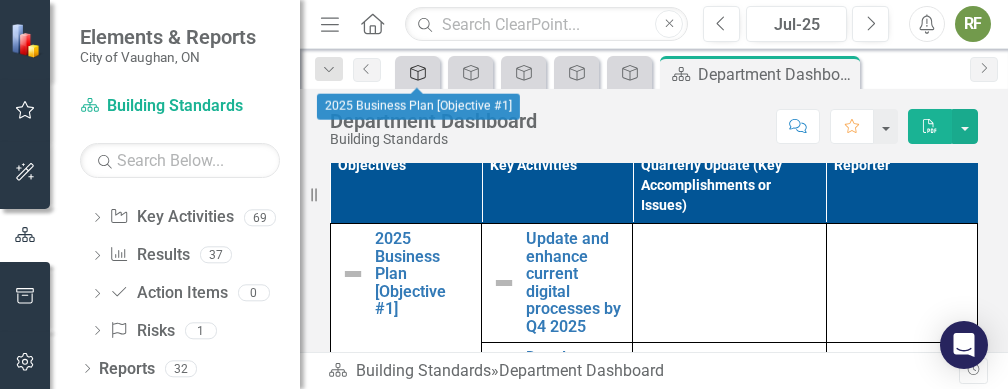 click on "Objective" at bounding box center (418, 73) 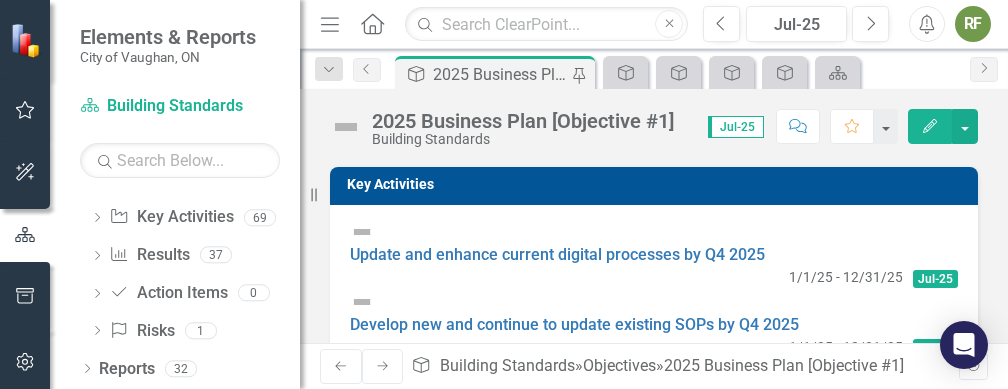 scroll, scrollTop: 585, scrollLeft: 0, axis: vertical 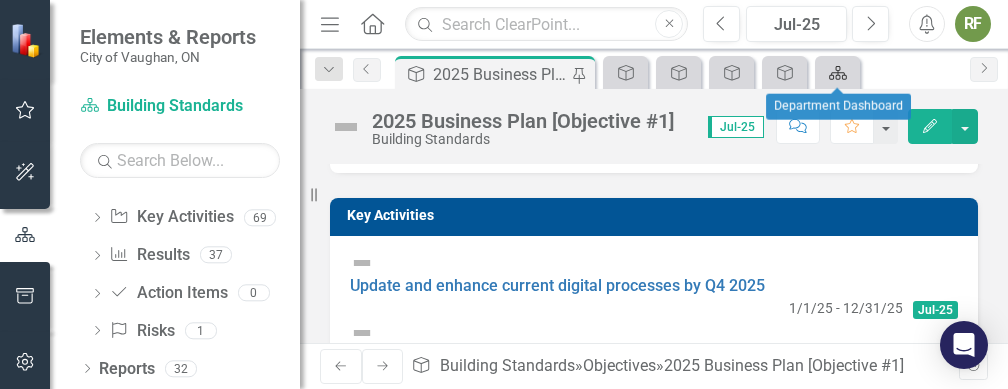 click at bounding box center (838, 73) 